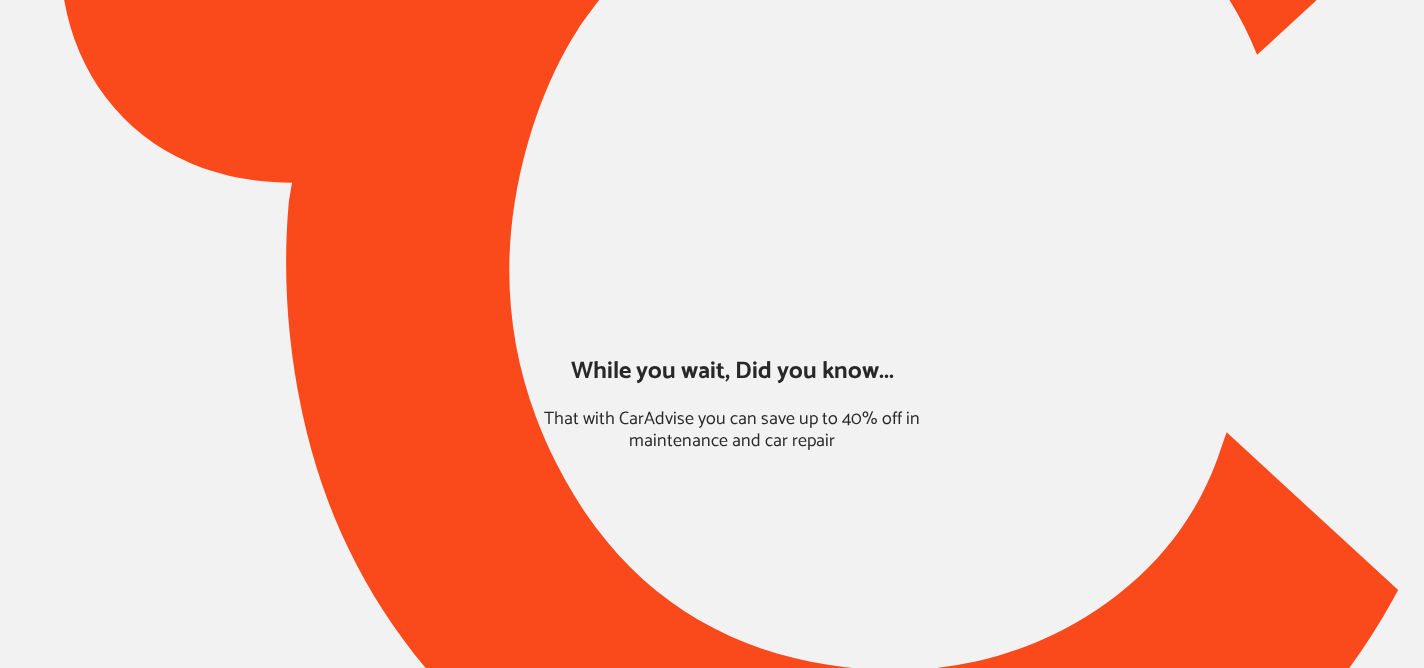 scroll, scrollTop: 0, scrollLeft: 0, axis: both 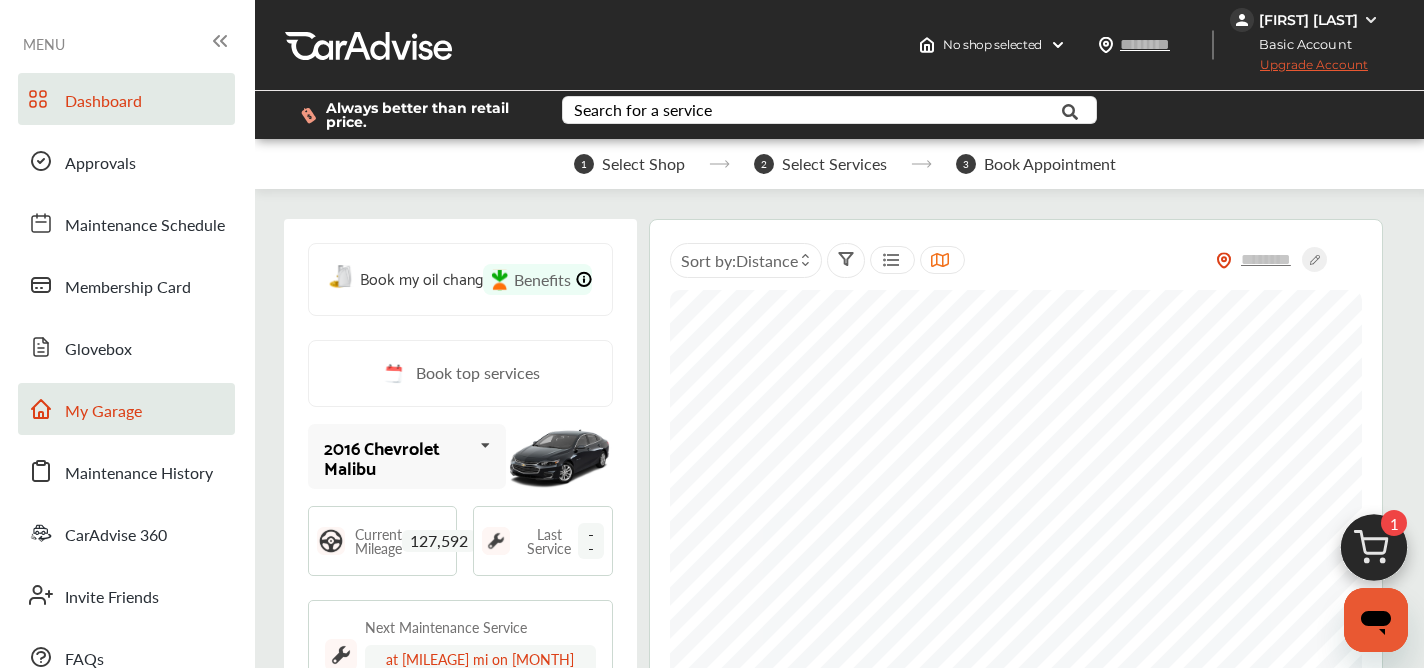 click on "My Garage" at bounding box center (103, 412) 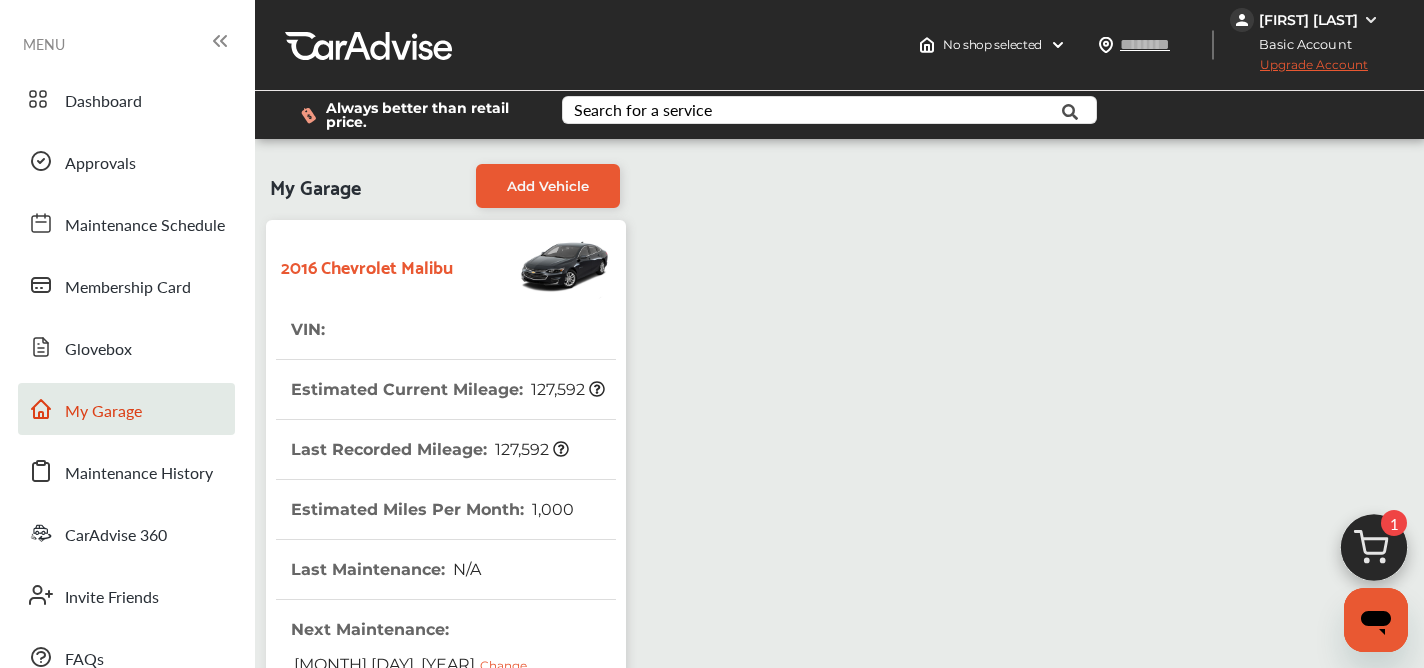 scroll, scrollTop: 609, scrollLeft: 0, axis: vertical 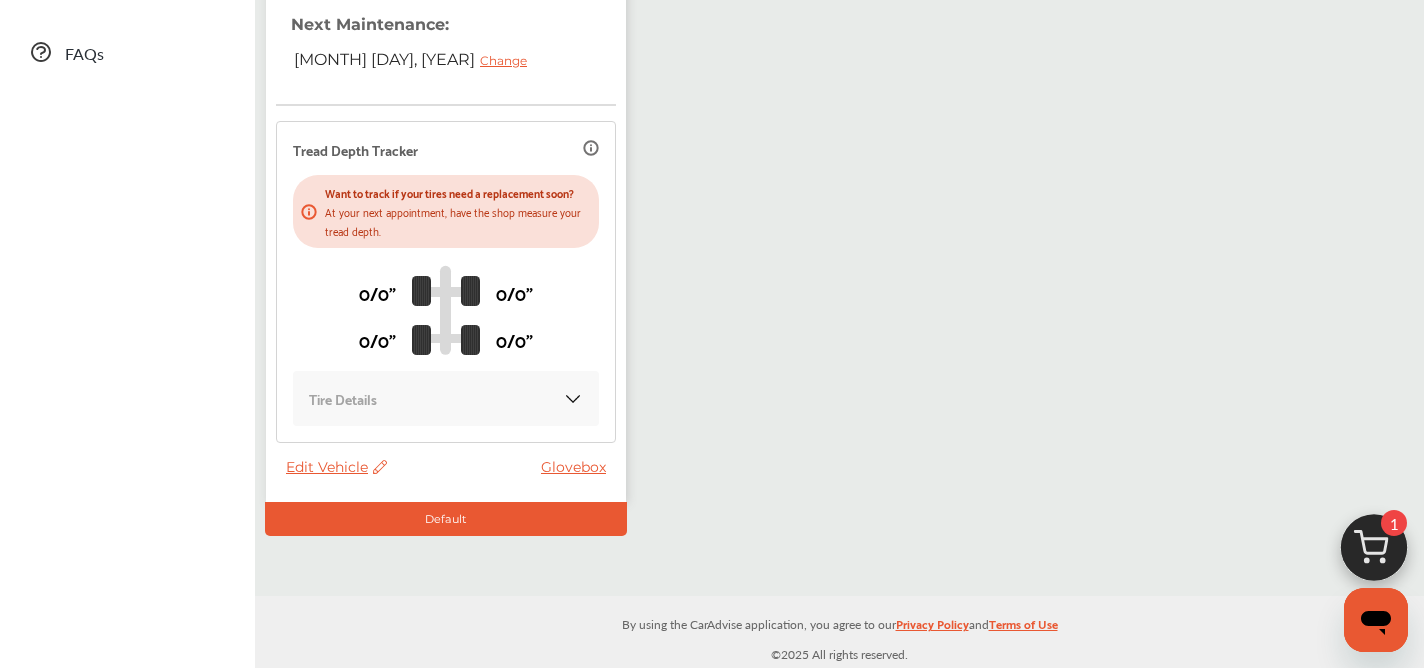 click on "Edit Vehicle" at bounding box center [336, 467] 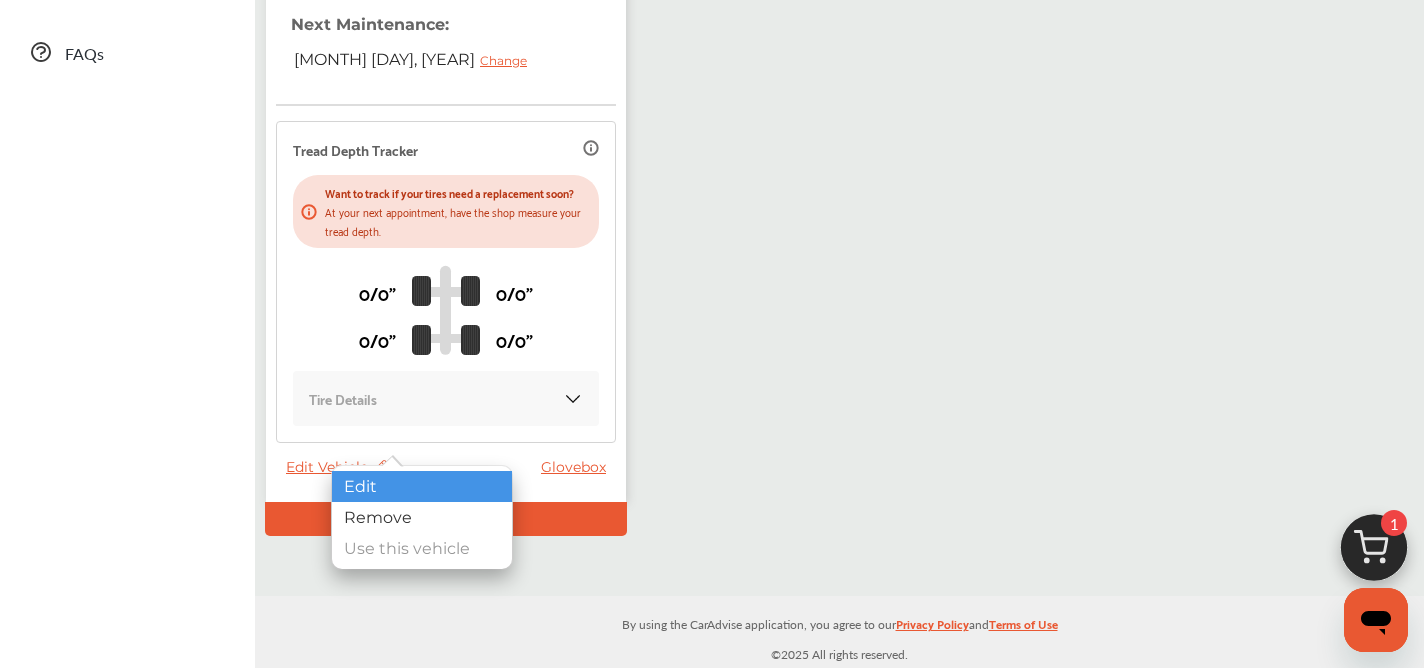 click on "Edit" at bounding box center (422, 486) 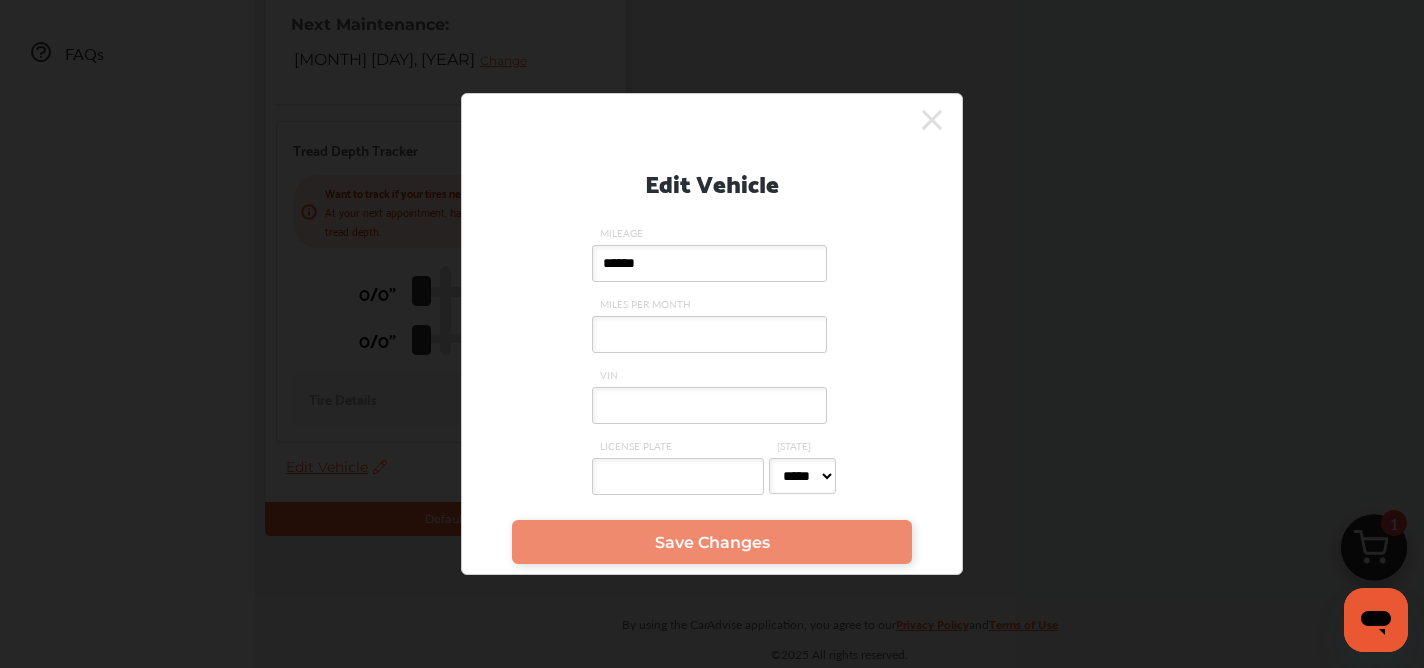 click on "VIN" at bounding box center [709, 405] 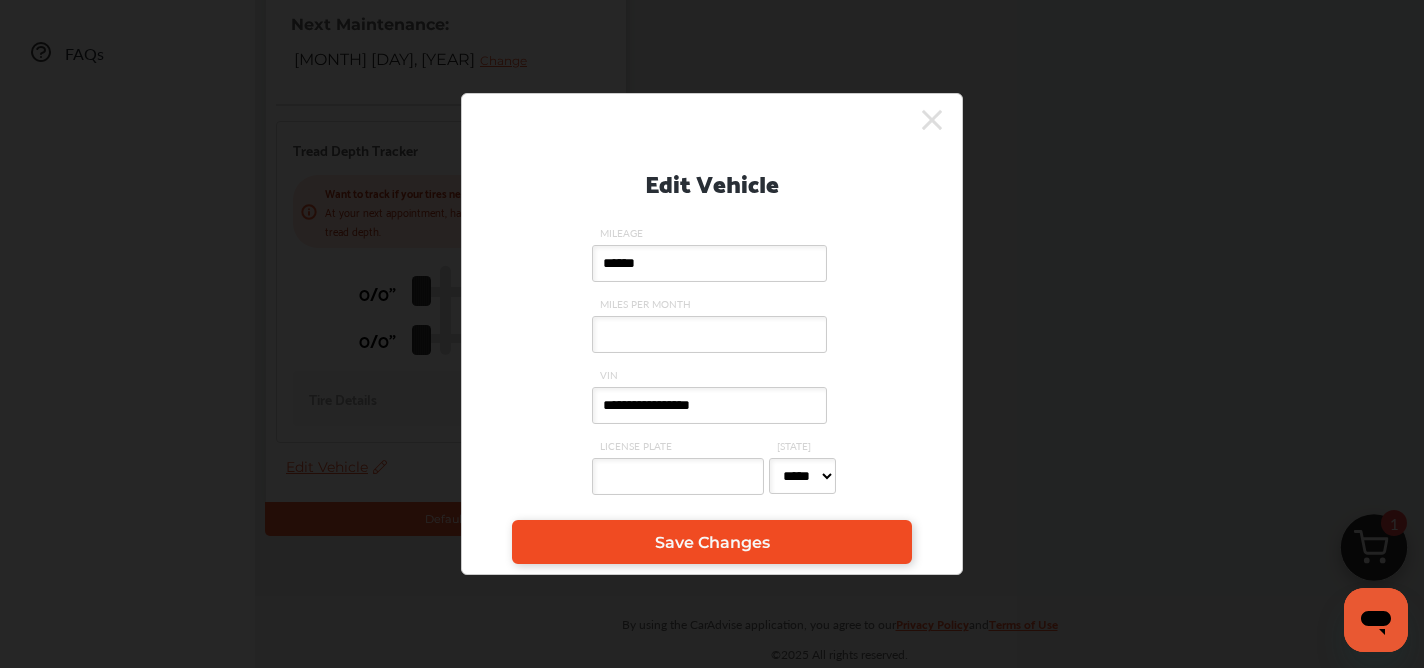 type on "**********" 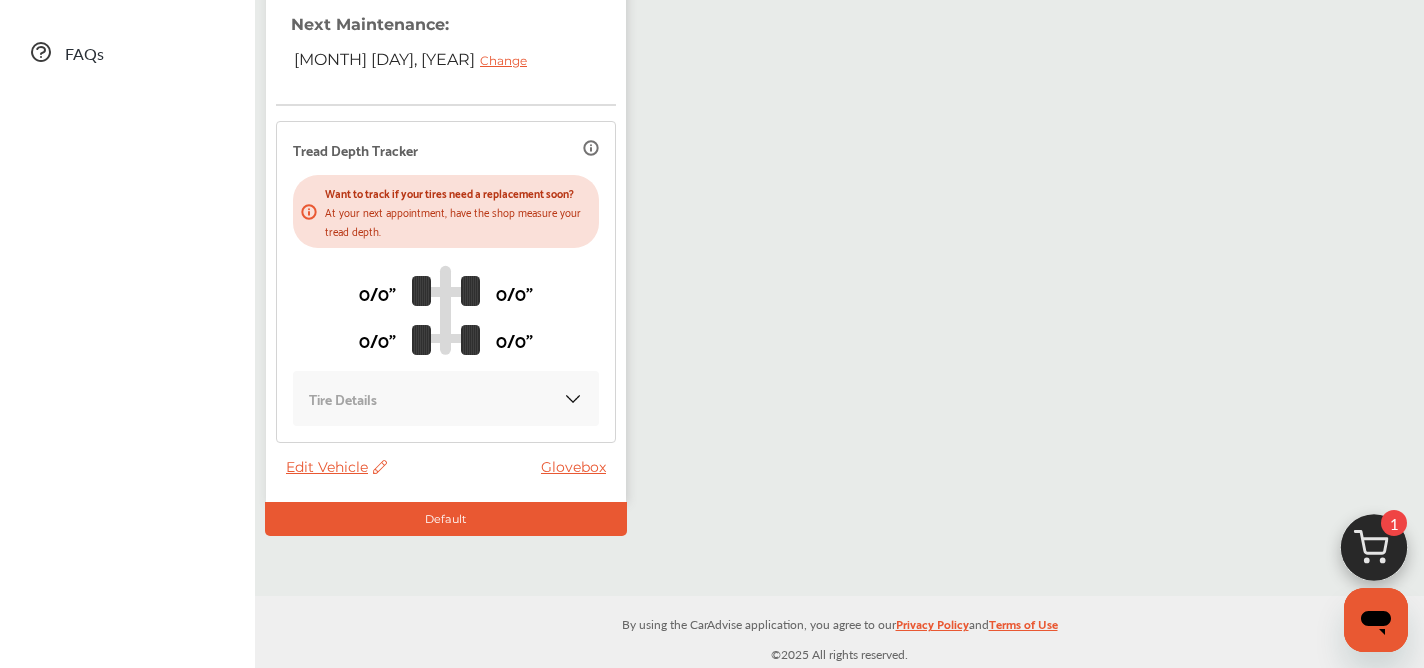 scroll, scrollTop: 0, scrollLeft: 0, axis: both 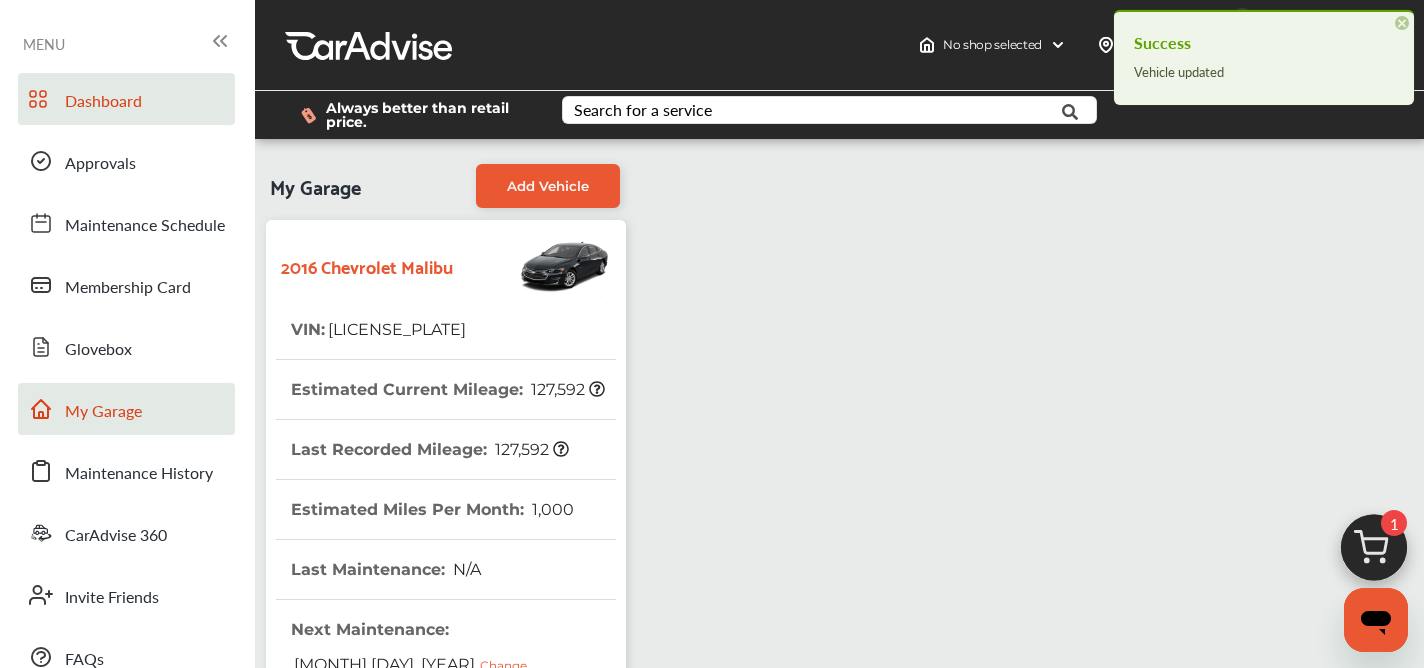 click on "Dashboard" at bounding box center (103, 102) 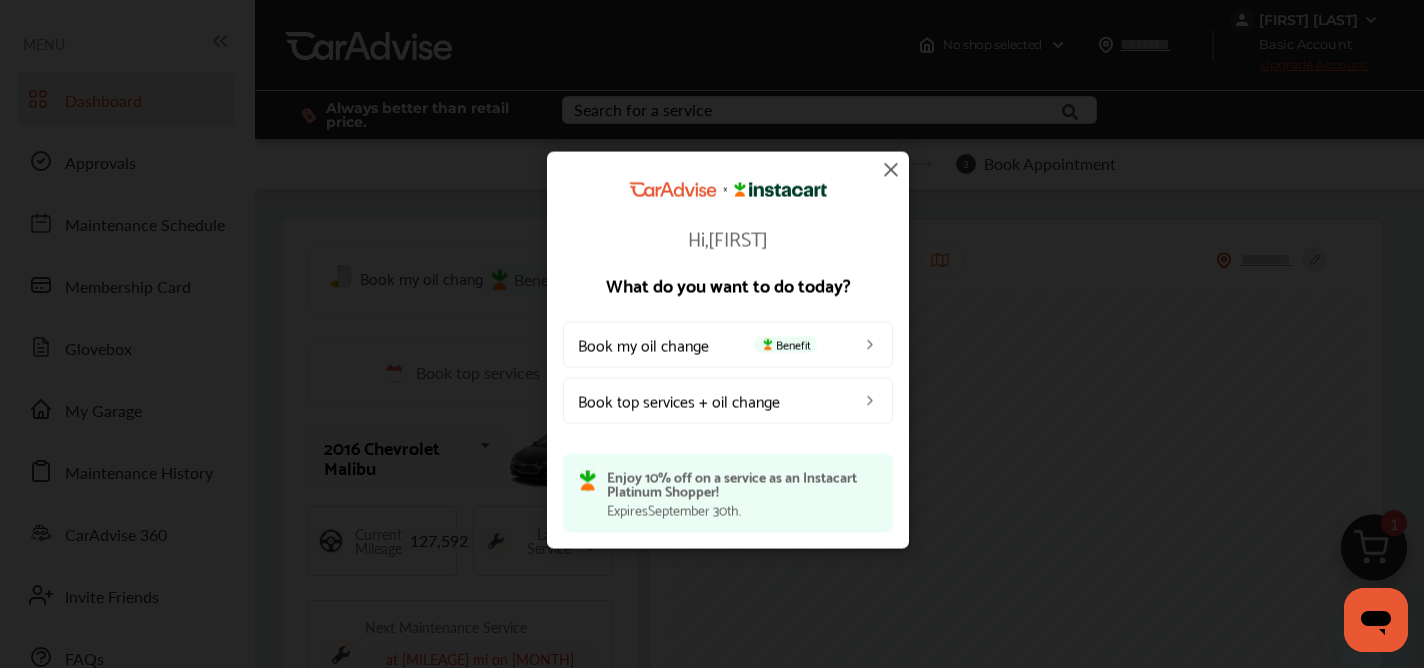 click at bounding box center (891, 170) 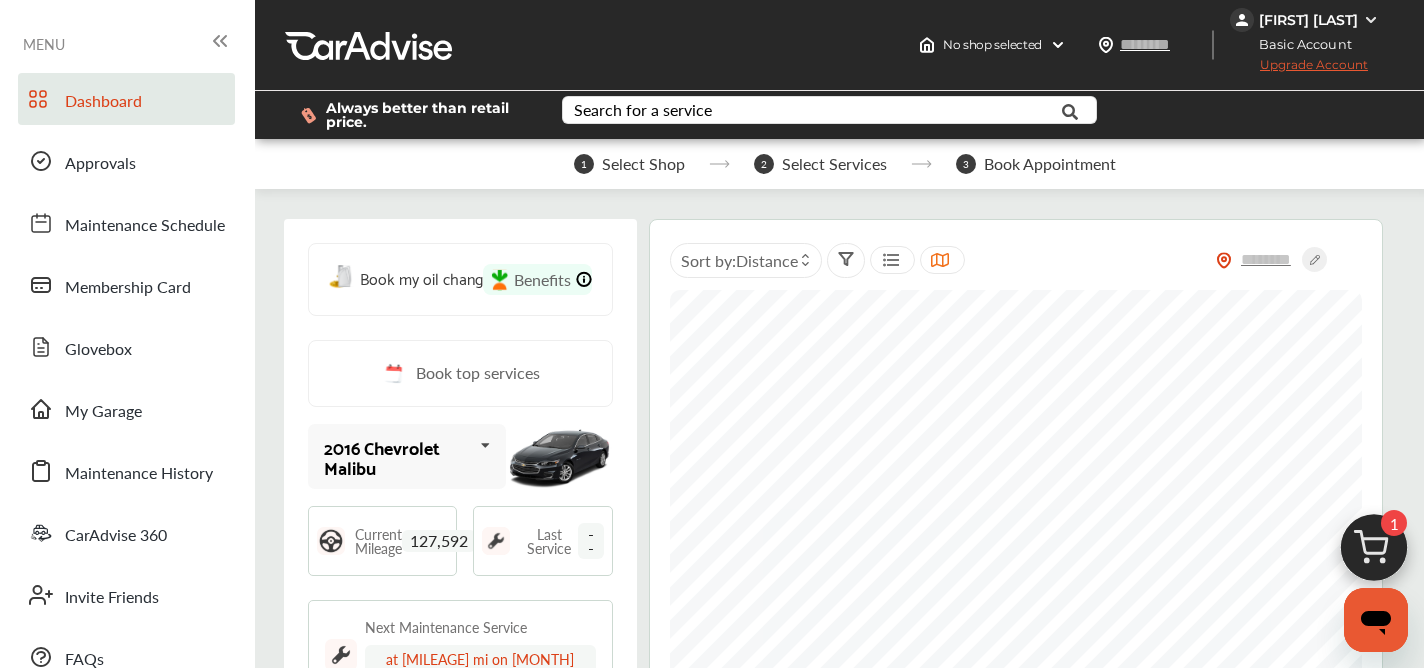 click on "[FIRST] [LAST]" at bounding box center [1308, 20] 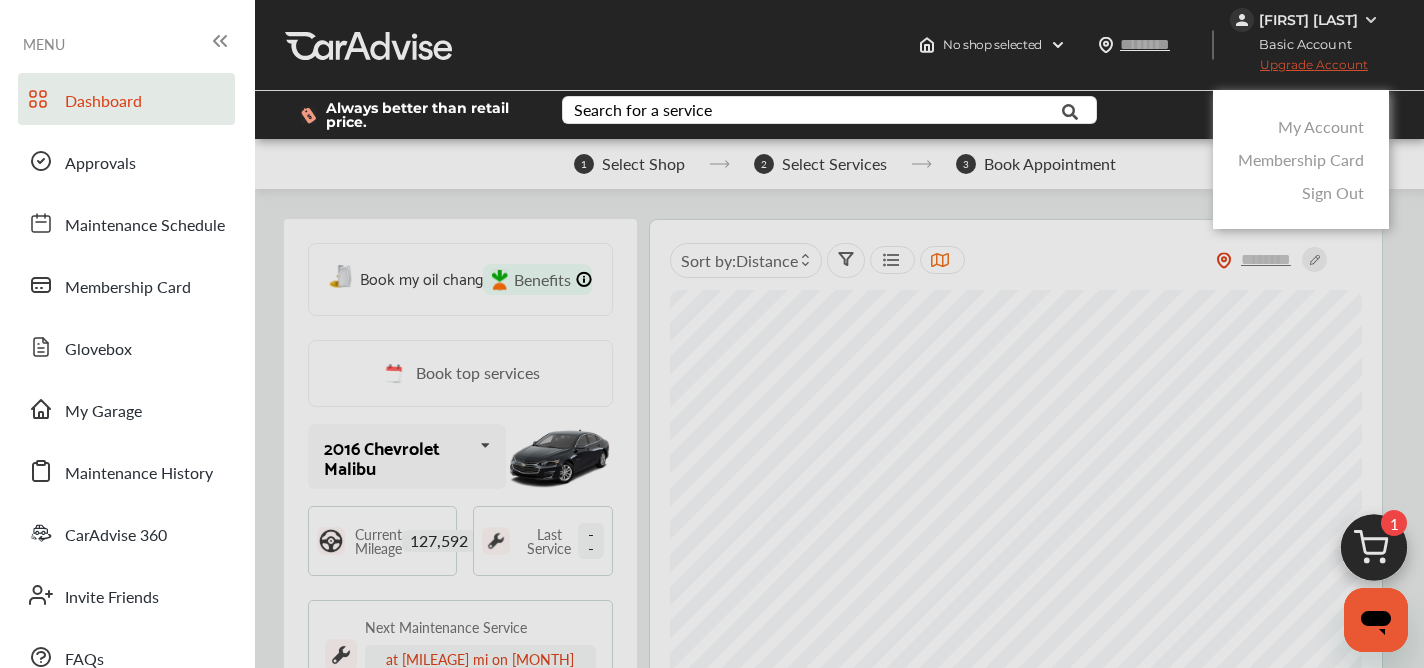 click on "My Account" at bounding box center (1321, 126) 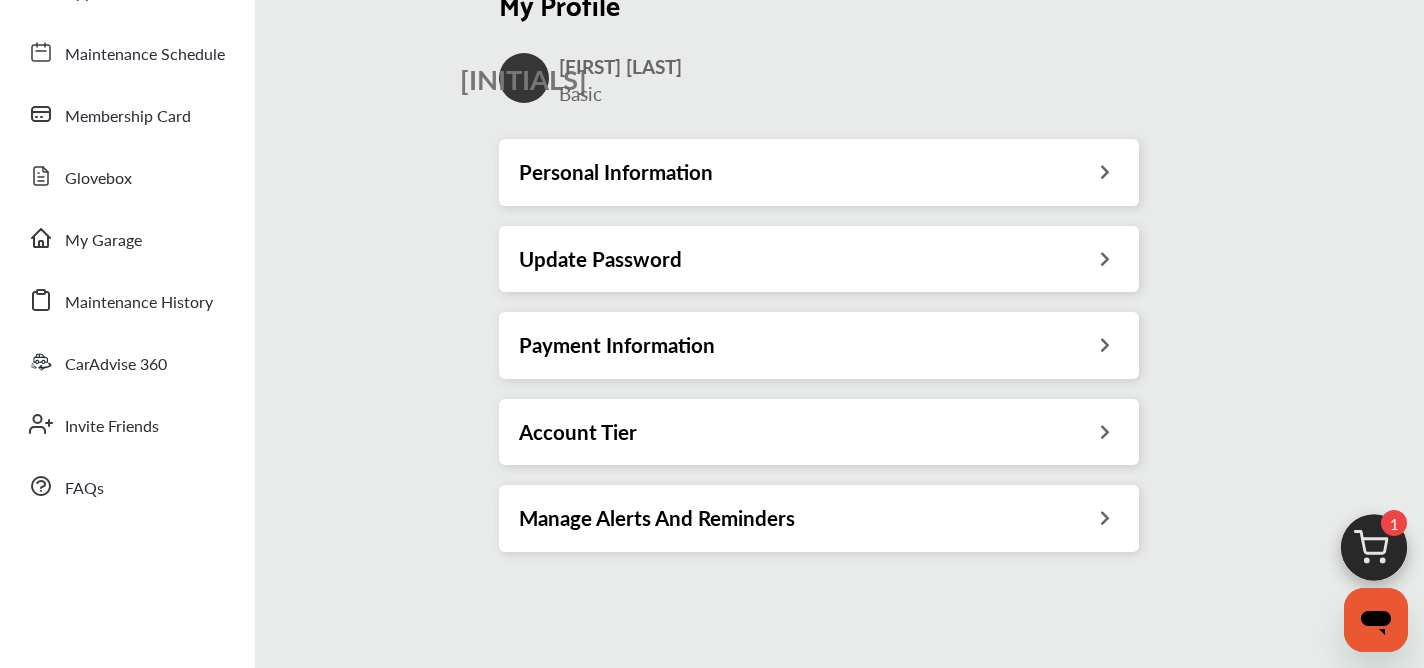 scroll, scrollTop: 170, scrollLeft: 0, axis: vertical 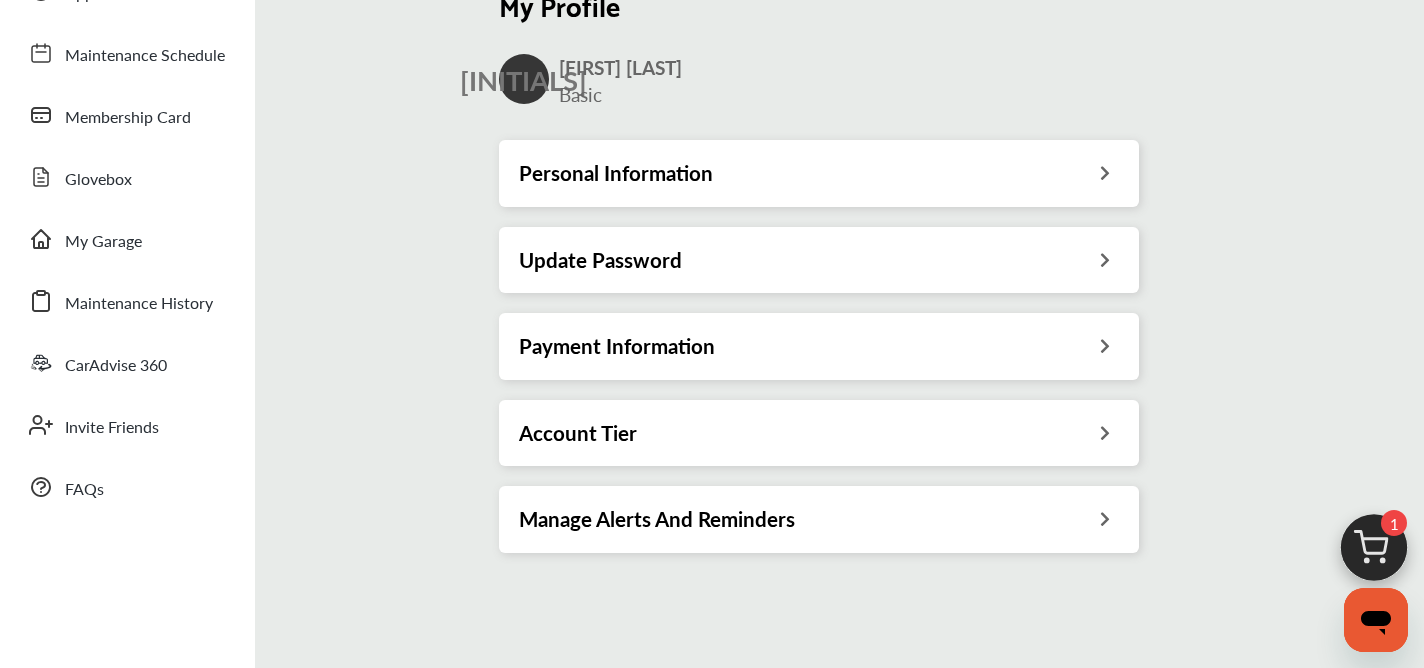 click on "Payment Information" at bounding box center [617, 346] 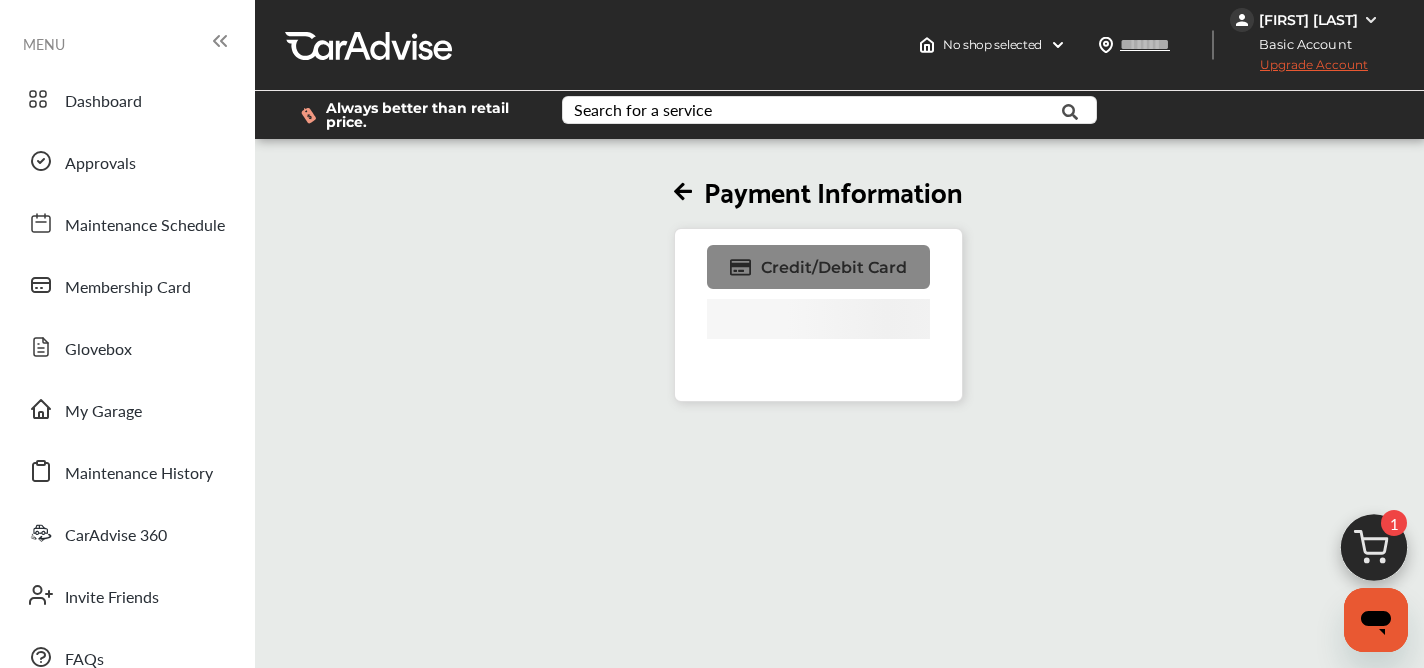 click on "Credit/Debit Card" at bounding box center (834, 267) 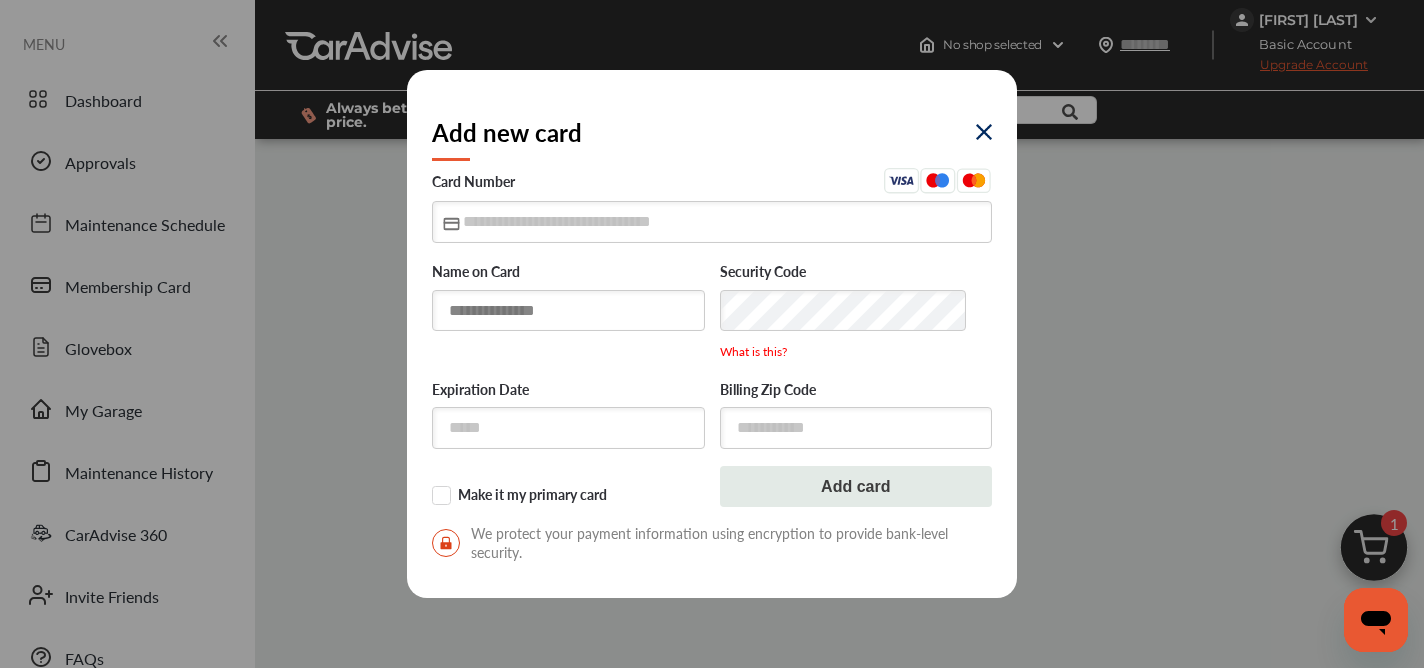 click at bounding box center (568, 310) 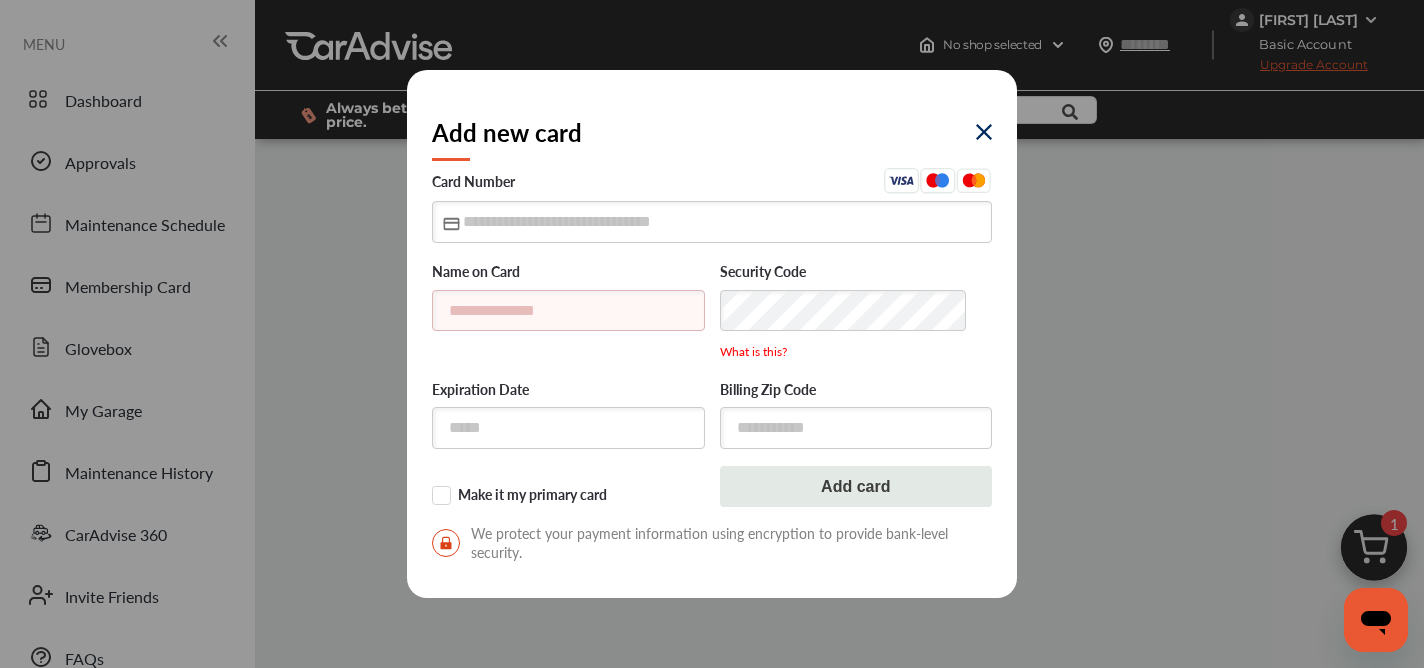 click on "Add new card" at bounding box center [712, 132] 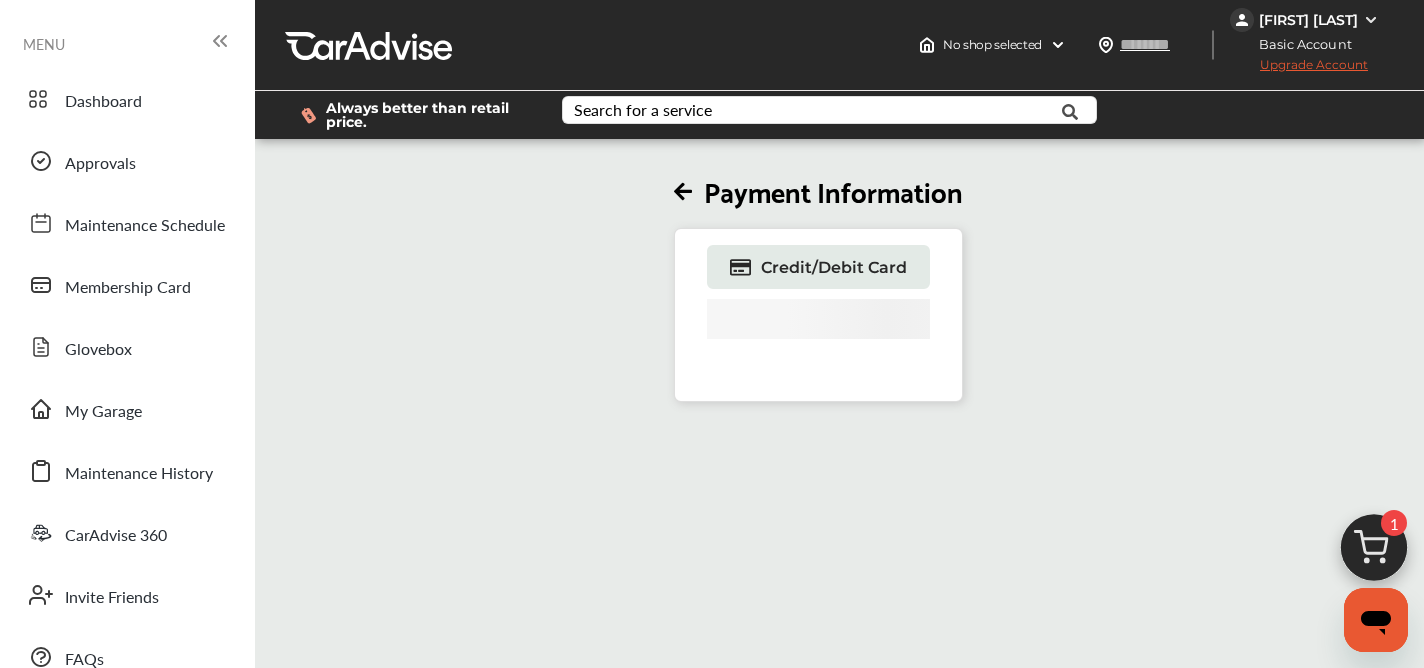 click on "Upgrade Account" at bounding box center (1299, 69) 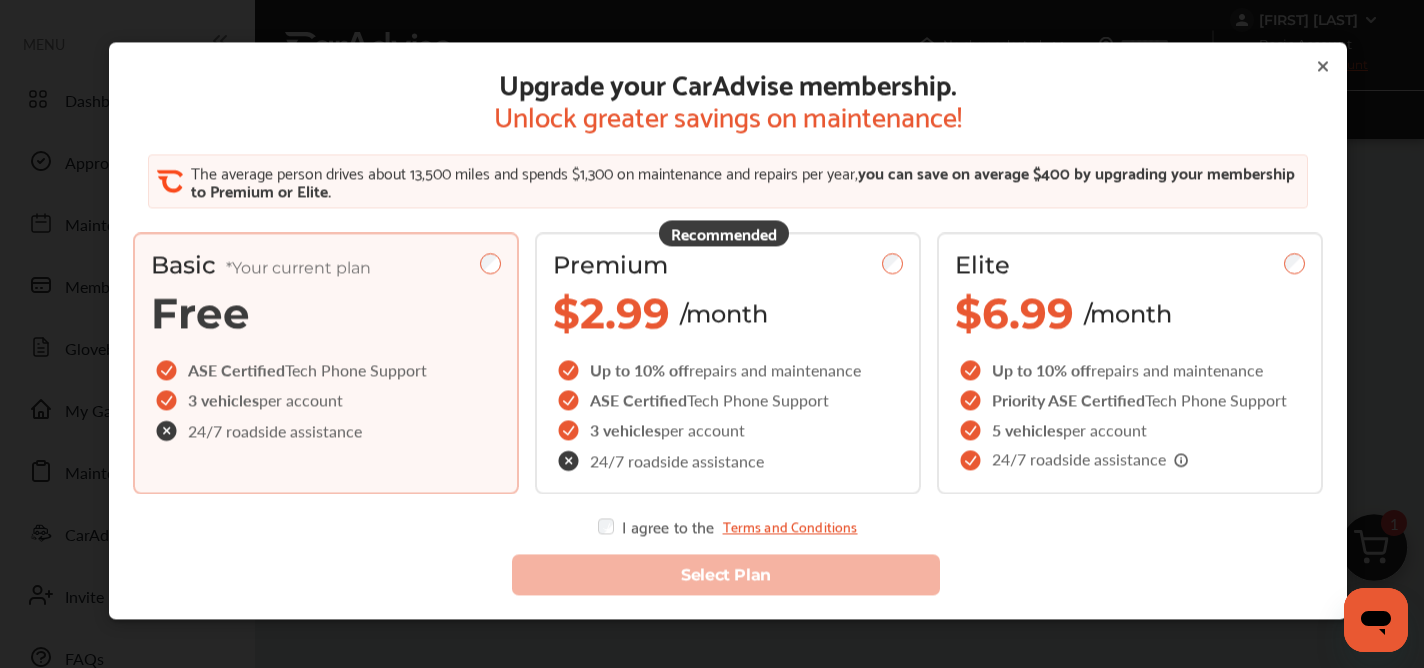 click 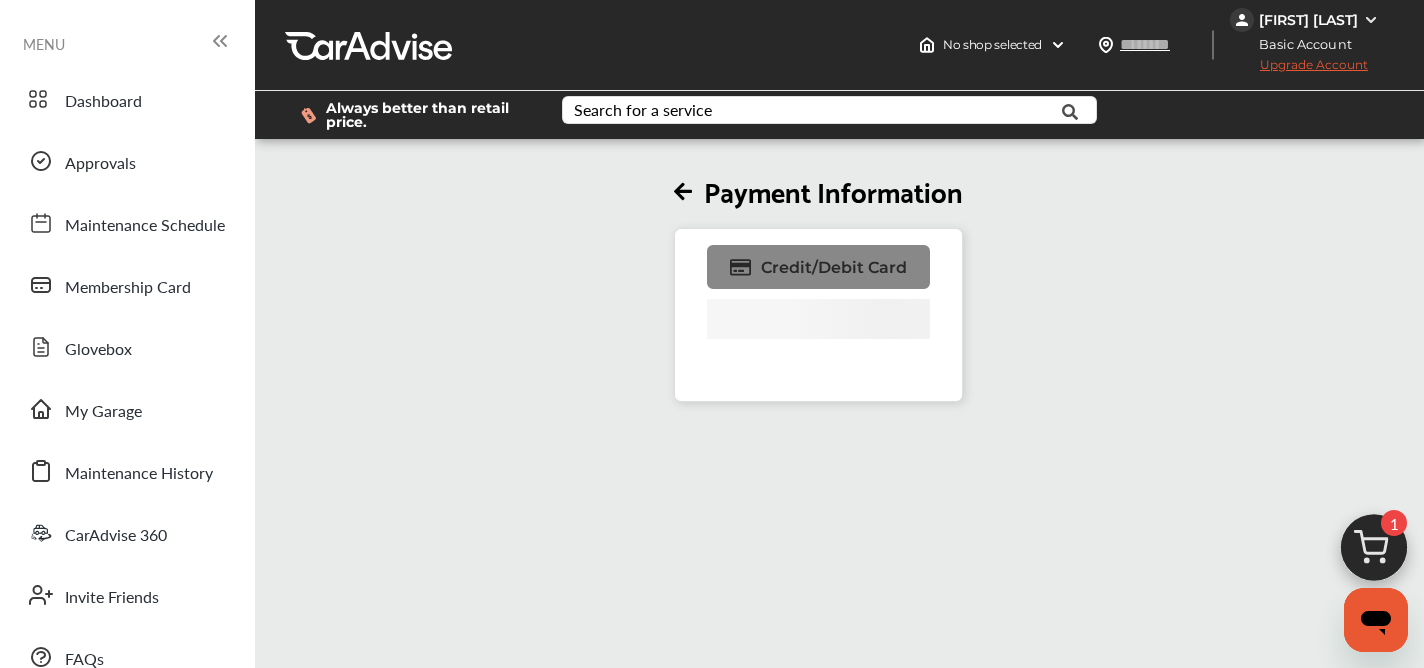 click on "Credit/Debit Card" at bounding box center (834, 267) 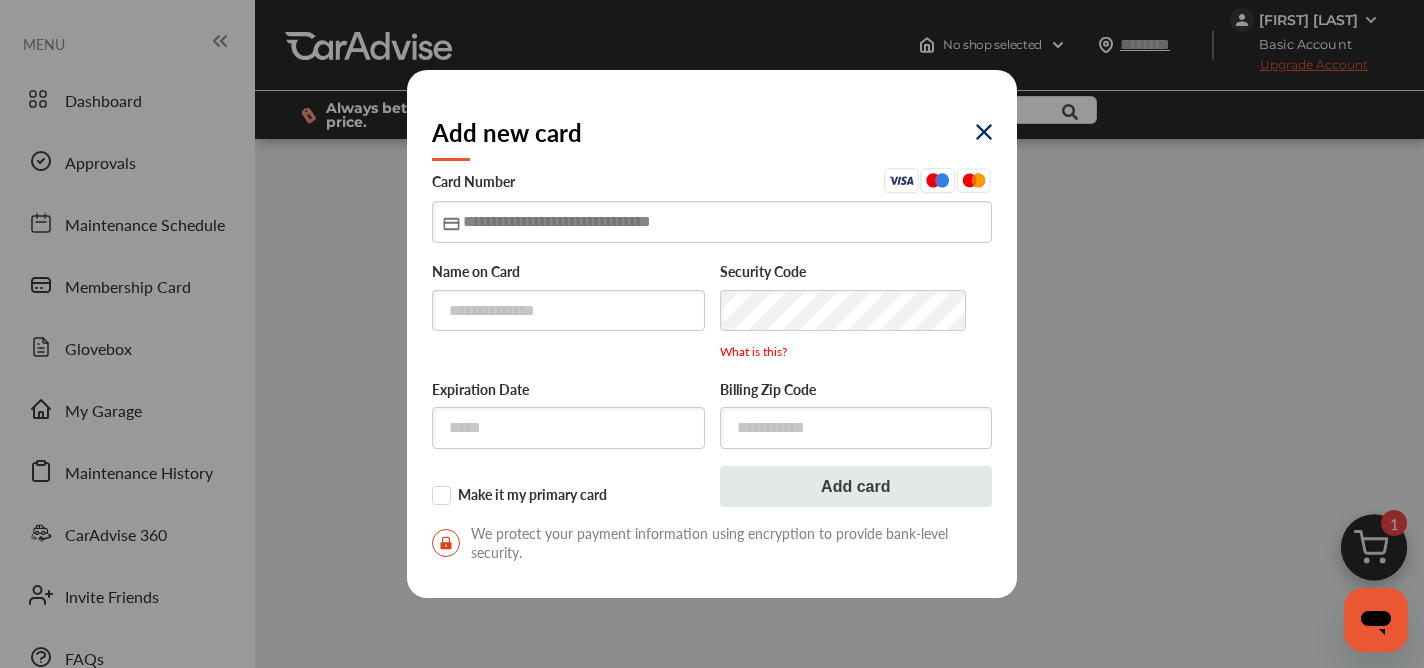 click at bounding box center [712, 221] 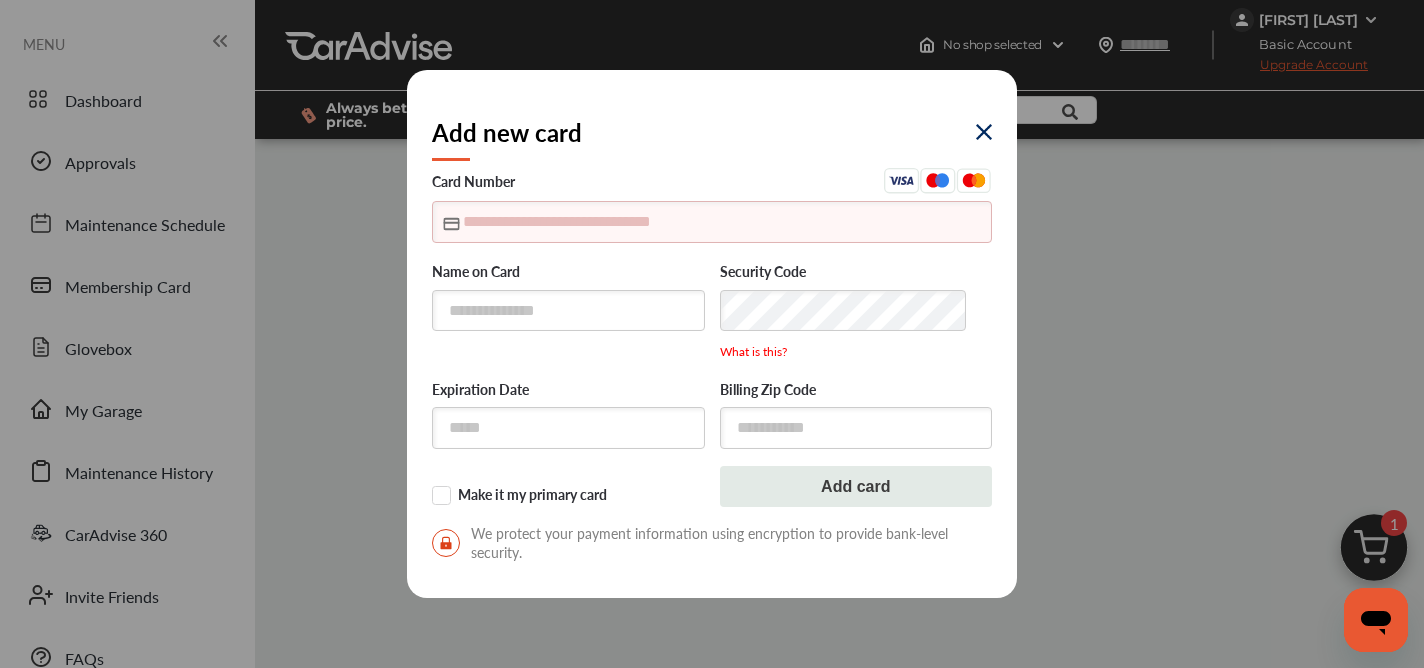 click at bounding box center (984, 132) 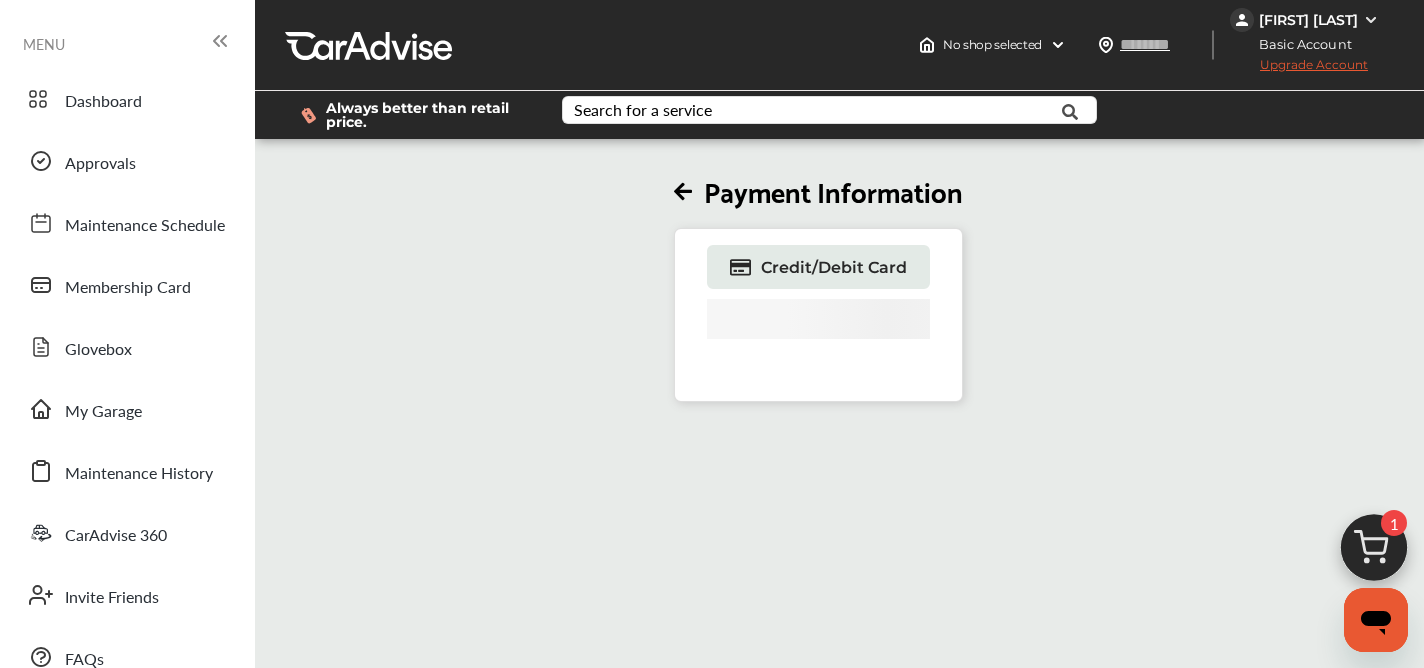 click on "[FIRST] [LAST]" at bounding box center [1308, 20] 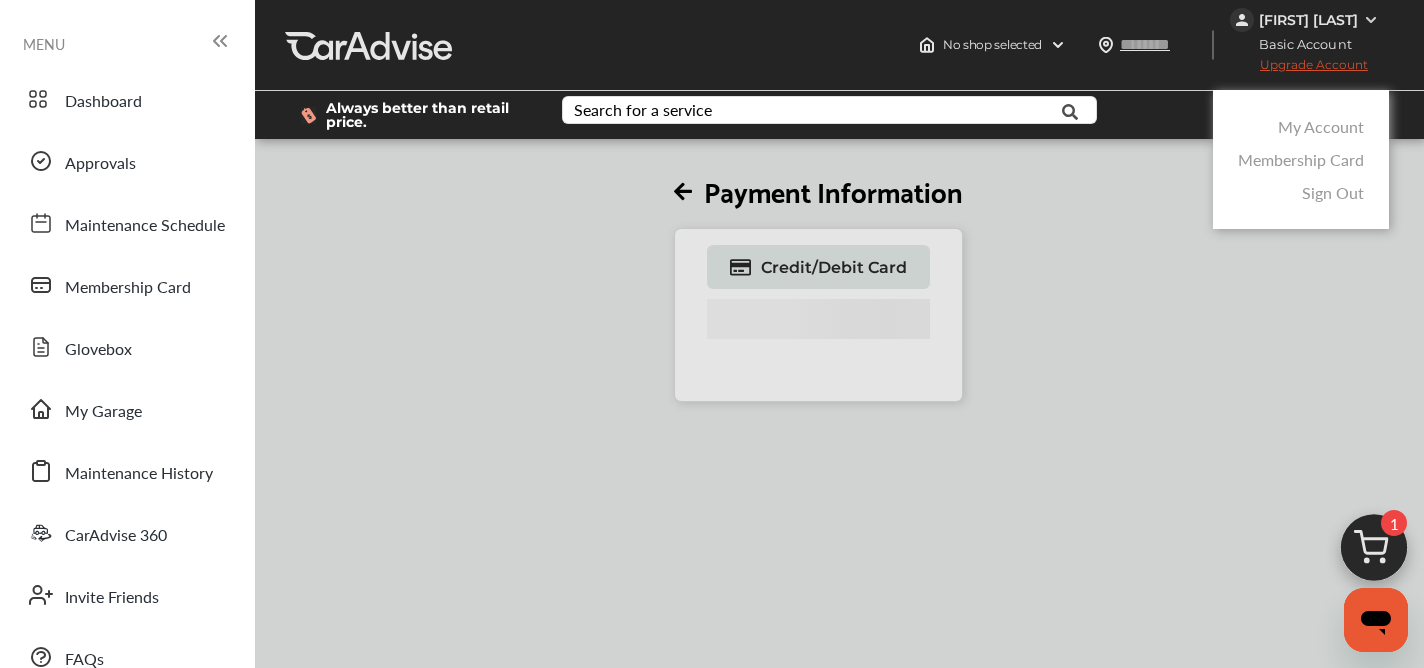 click on "My Account" at bounding box center (1321, 126) 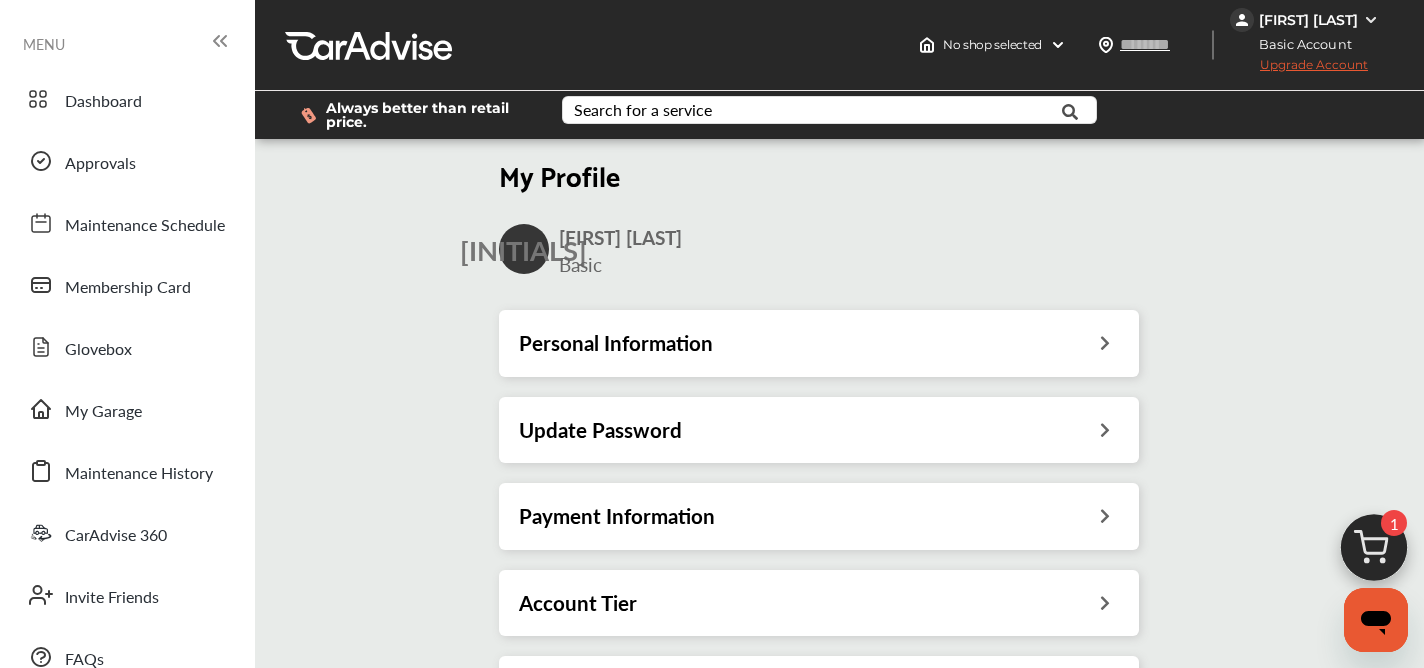 click on "Personal Information" at bounding box center (819, 343) 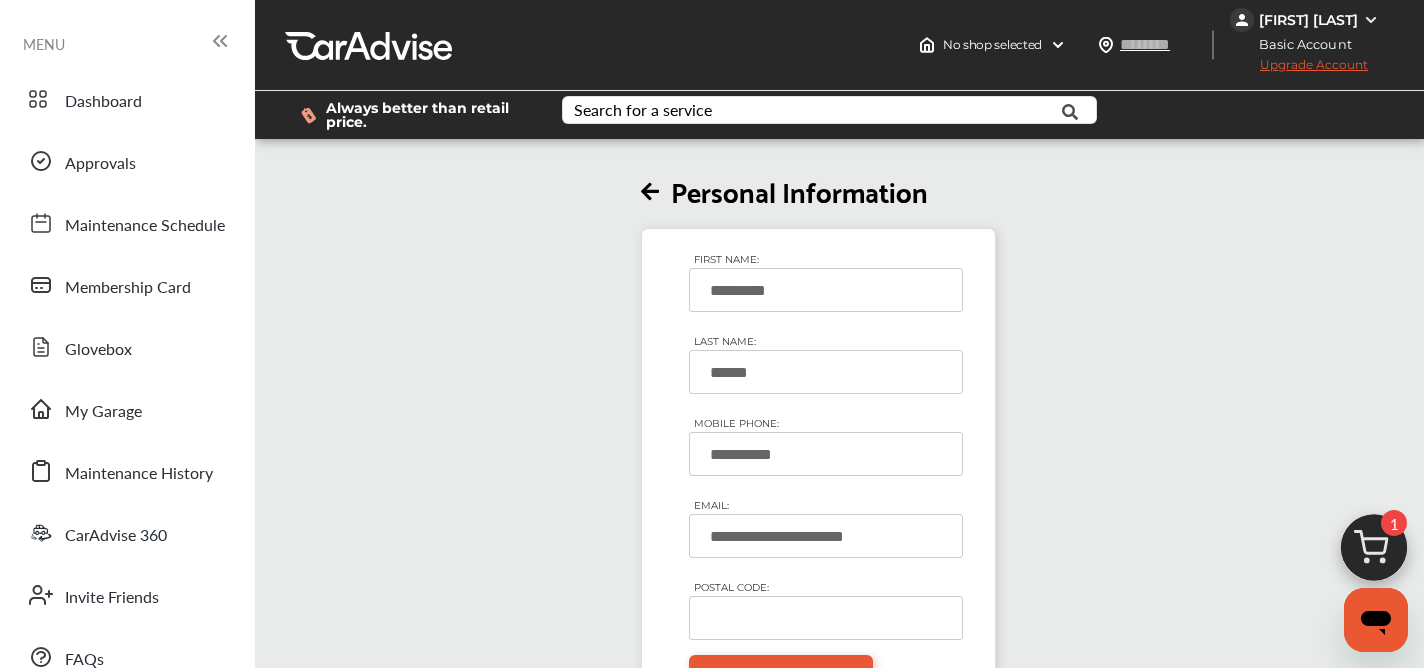scroll, scrollTop: 190, scrollLeft: 0, axis: vertical 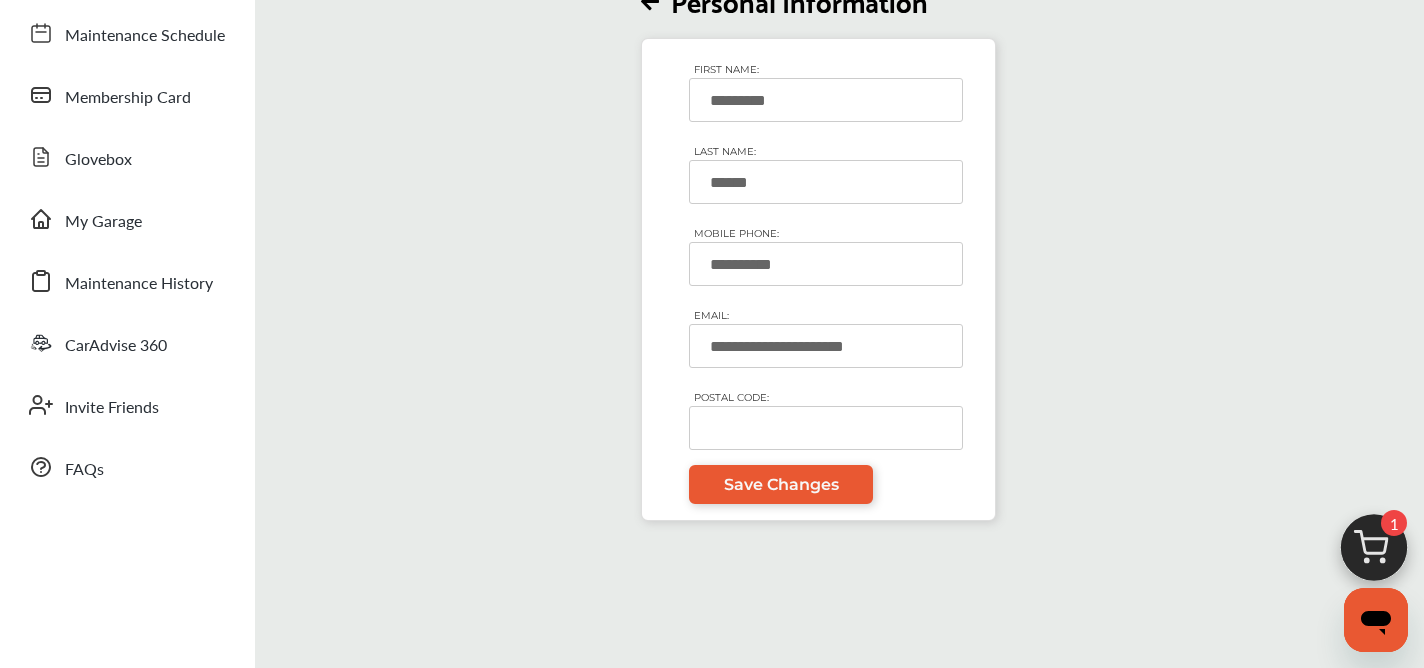 click on "POSTAL CODE:" at bounding box center [826, 428] 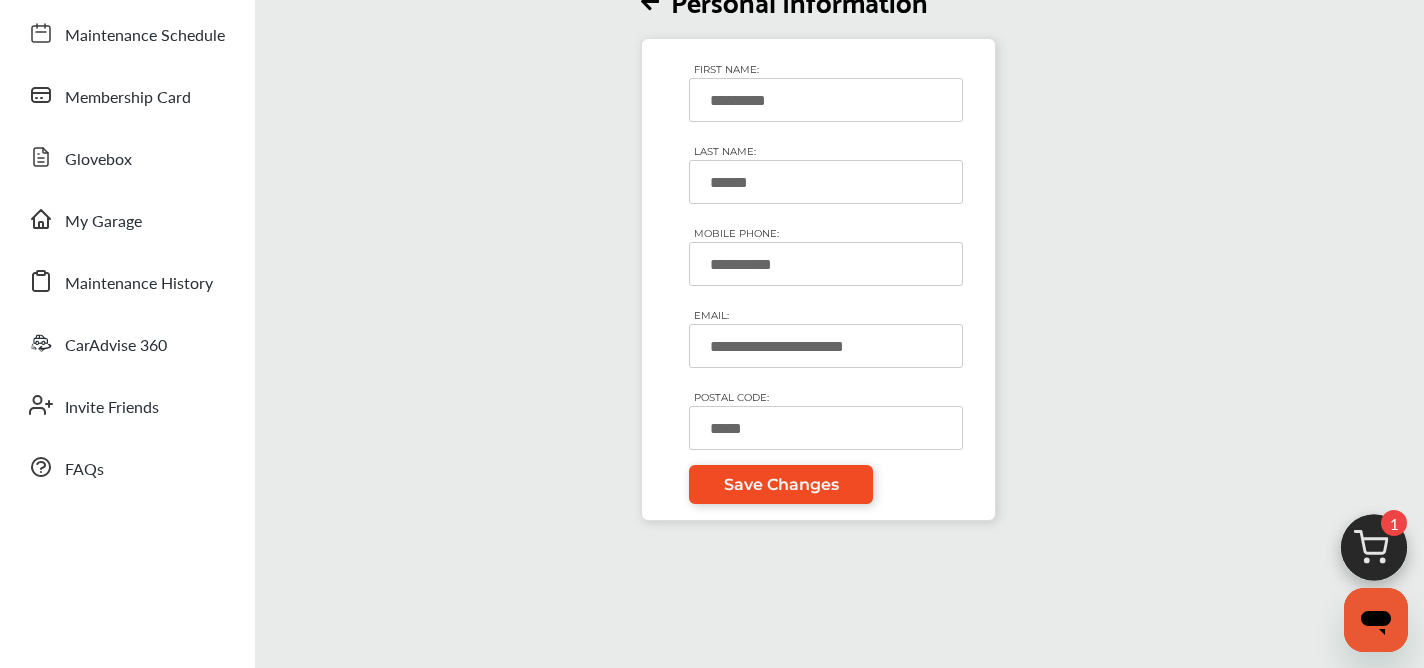 type on "*****" 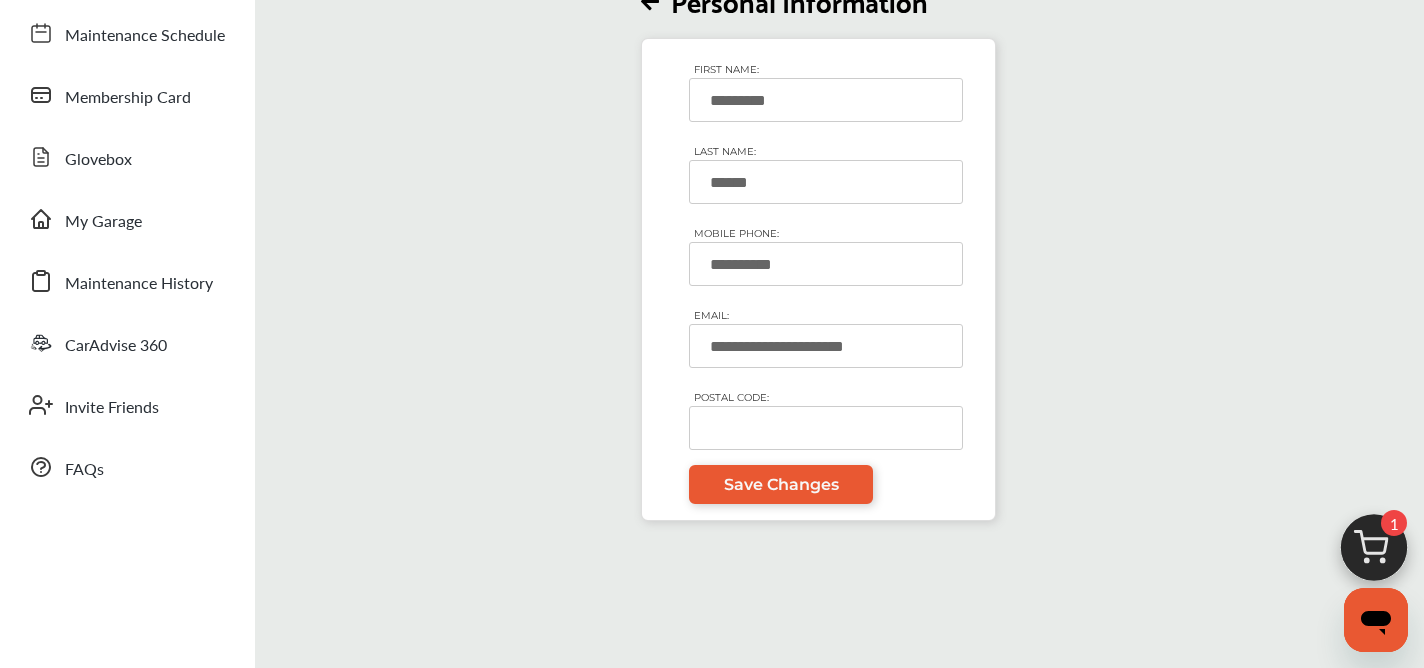 type on "*****" 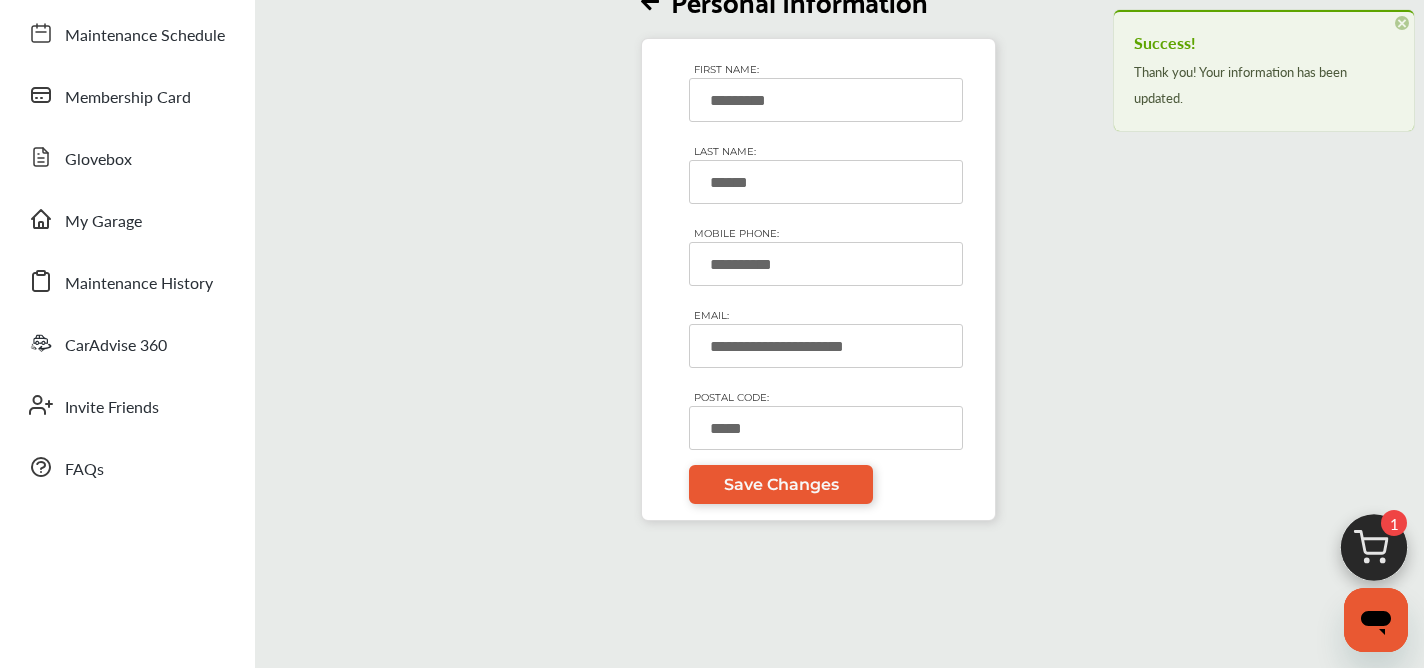 scroll, scrollTop: 0, scrollLeft: 0, axis: both 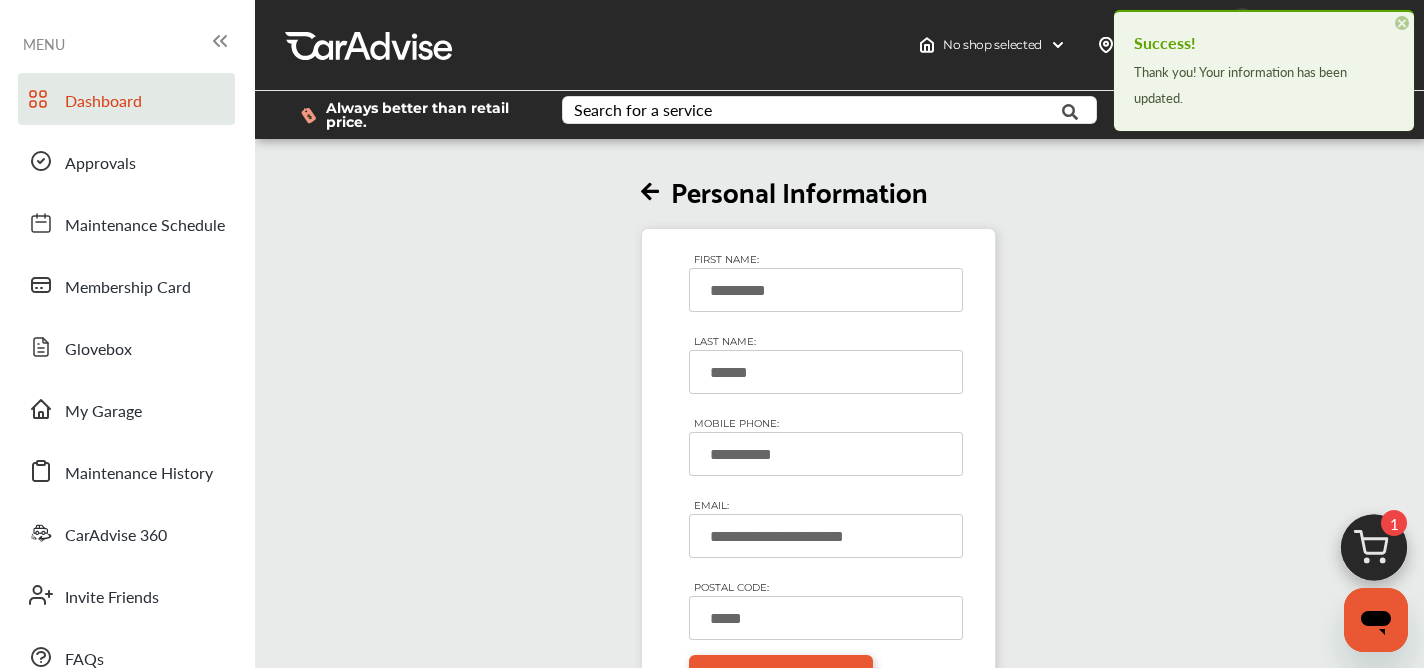 click on "Dashboard" at bounding box center (103, 102) 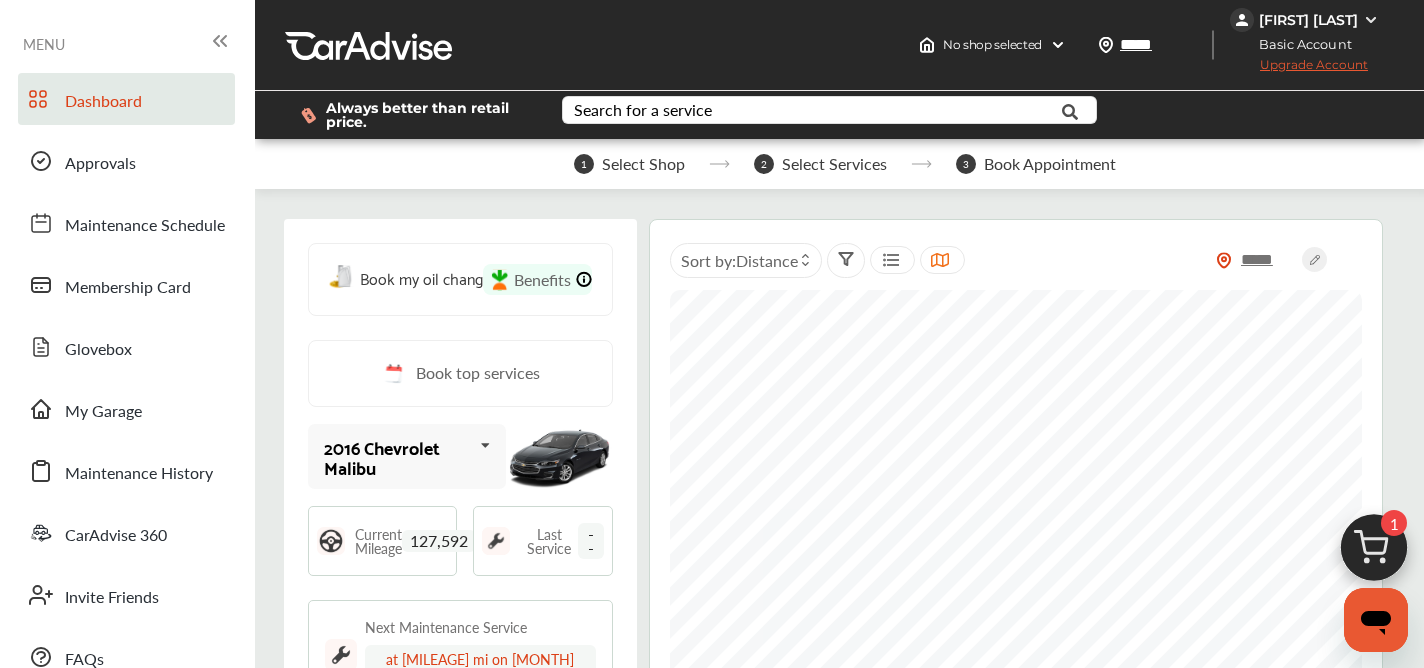 click on "[FIRST] [LAST]" at bounding box center (1308, 20) 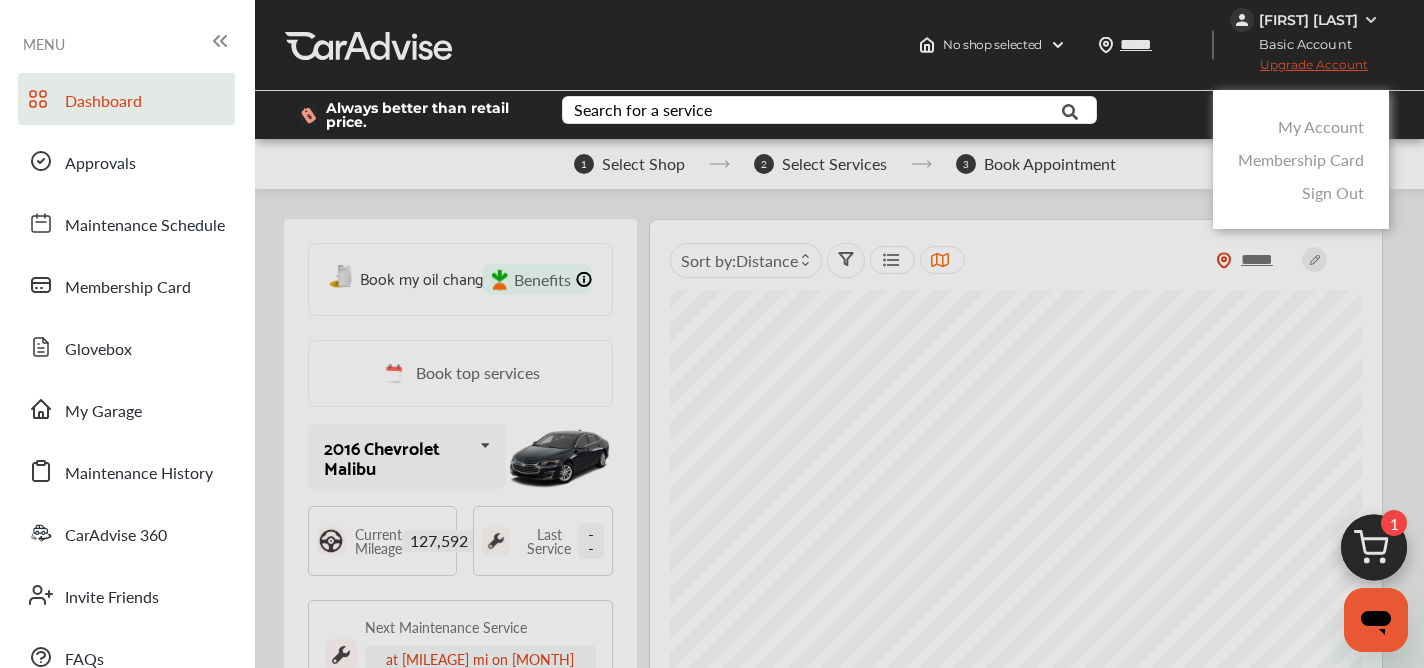 click on "My Account" at bounding box center (1321, 126) 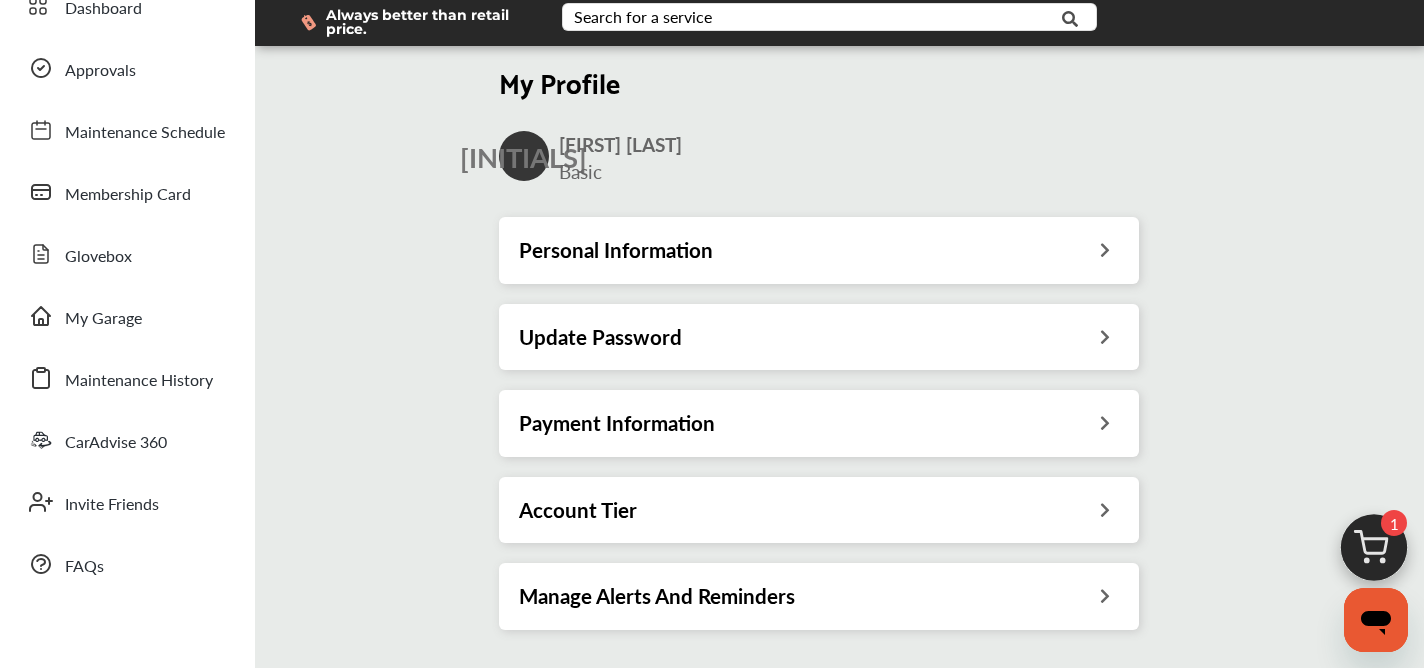 scroll, scrollTop: 92, scrollLeft: 0, axis: vertical 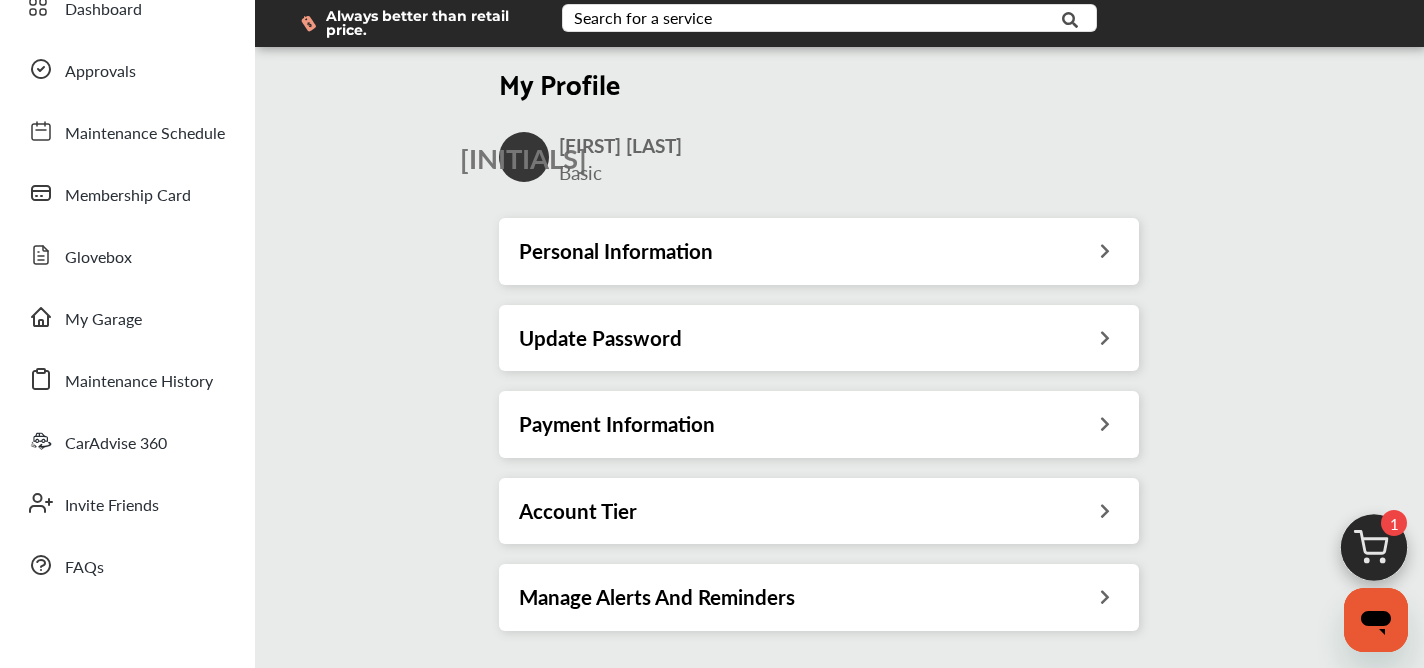click on "Payment Information" at bounding box center [617, 424] 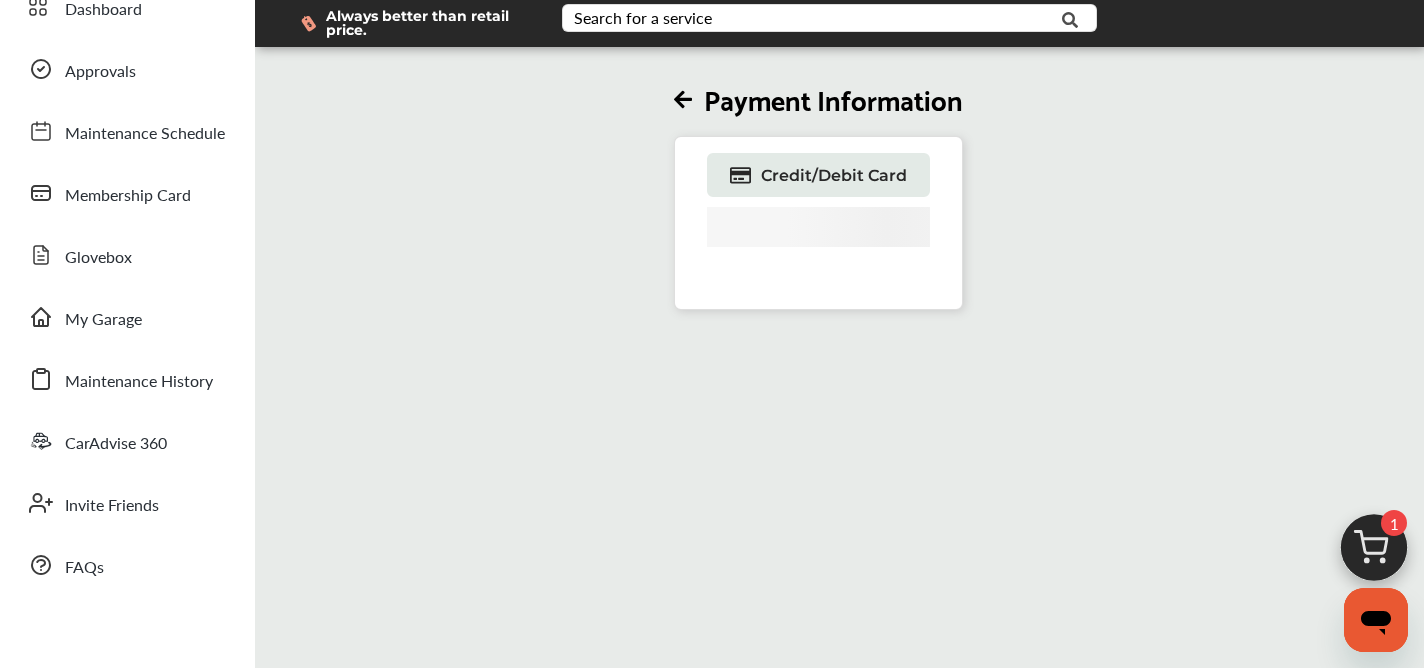 scroll, scrollTop: 0, scrollLeft: 0, axis: both 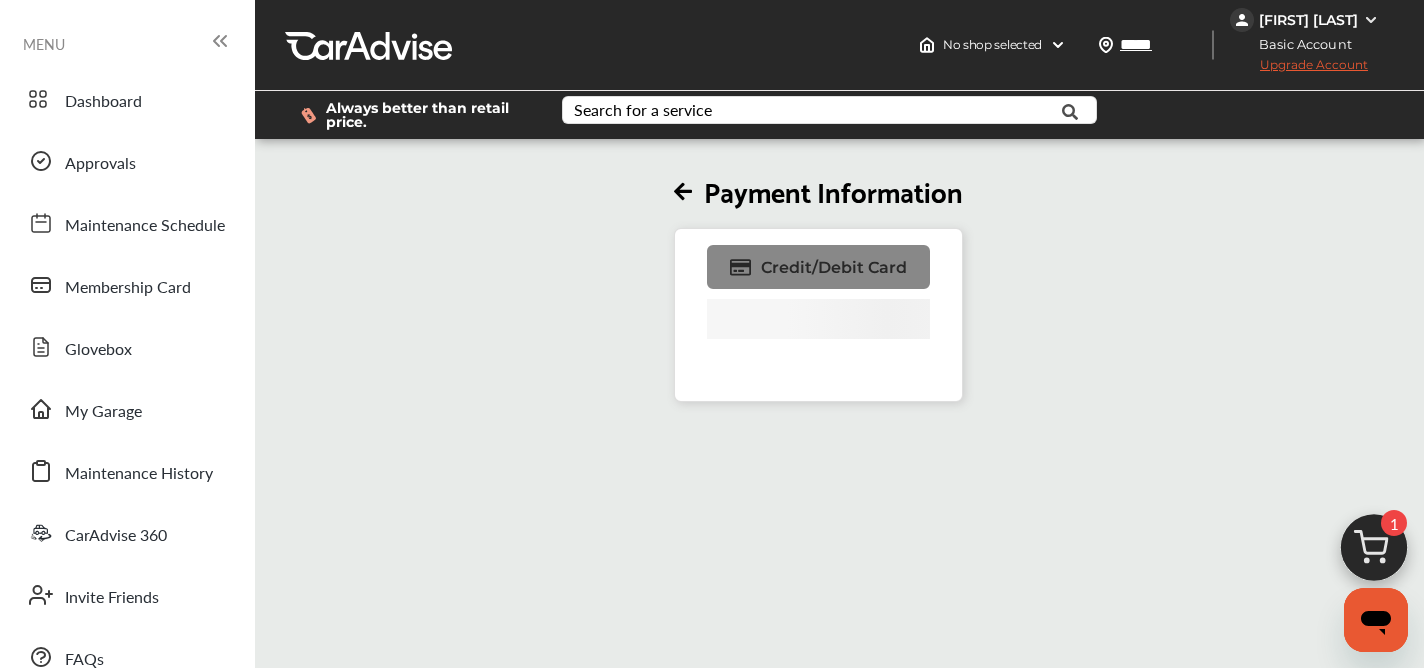 click on "Credit/Debit Card" at bounding box center (834, 267) 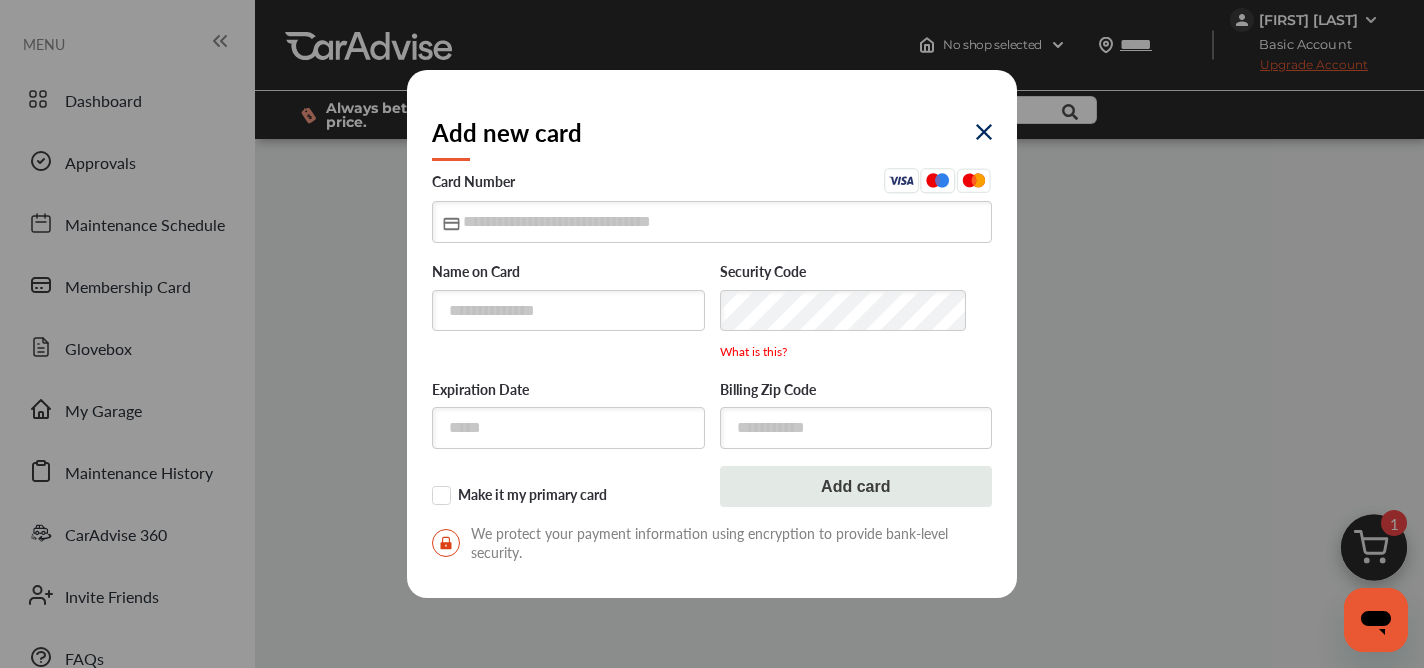 click on "Card Number" at bounding box center (712, 183) 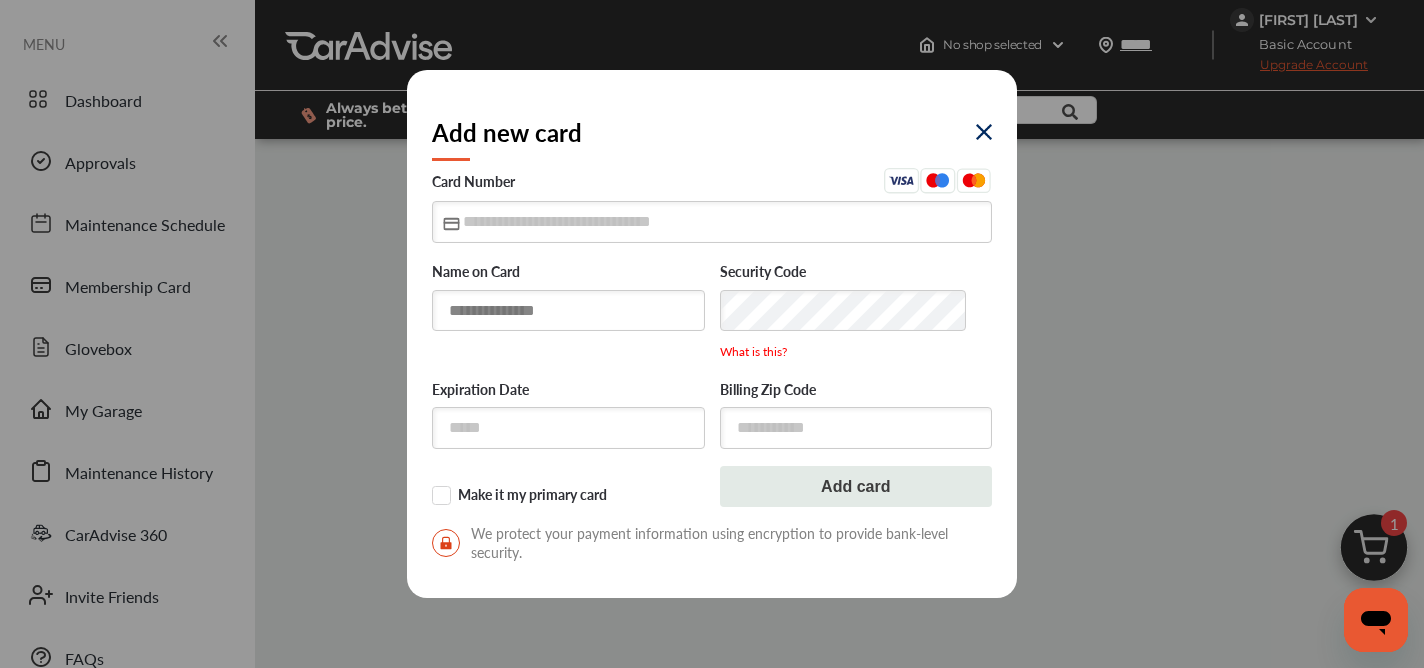 click at bounding box center [568, 310] 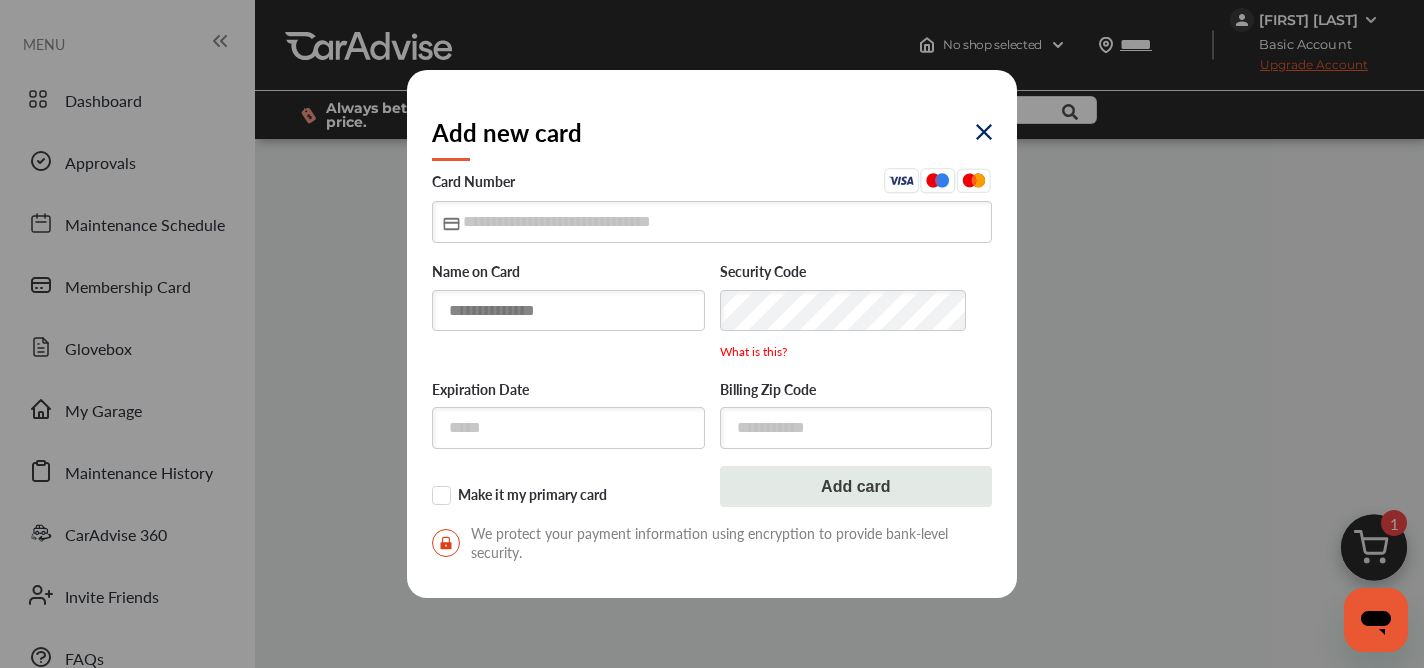 type on "*" 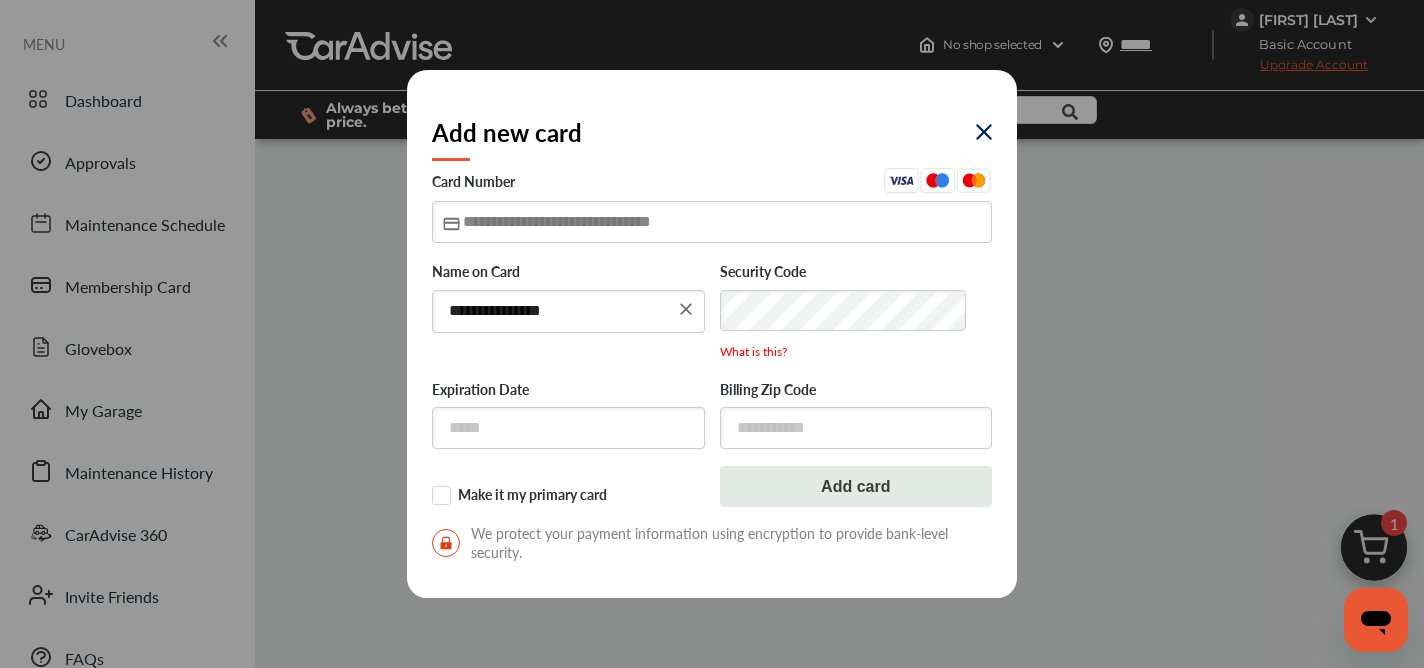click at bounding box center [712, 221] 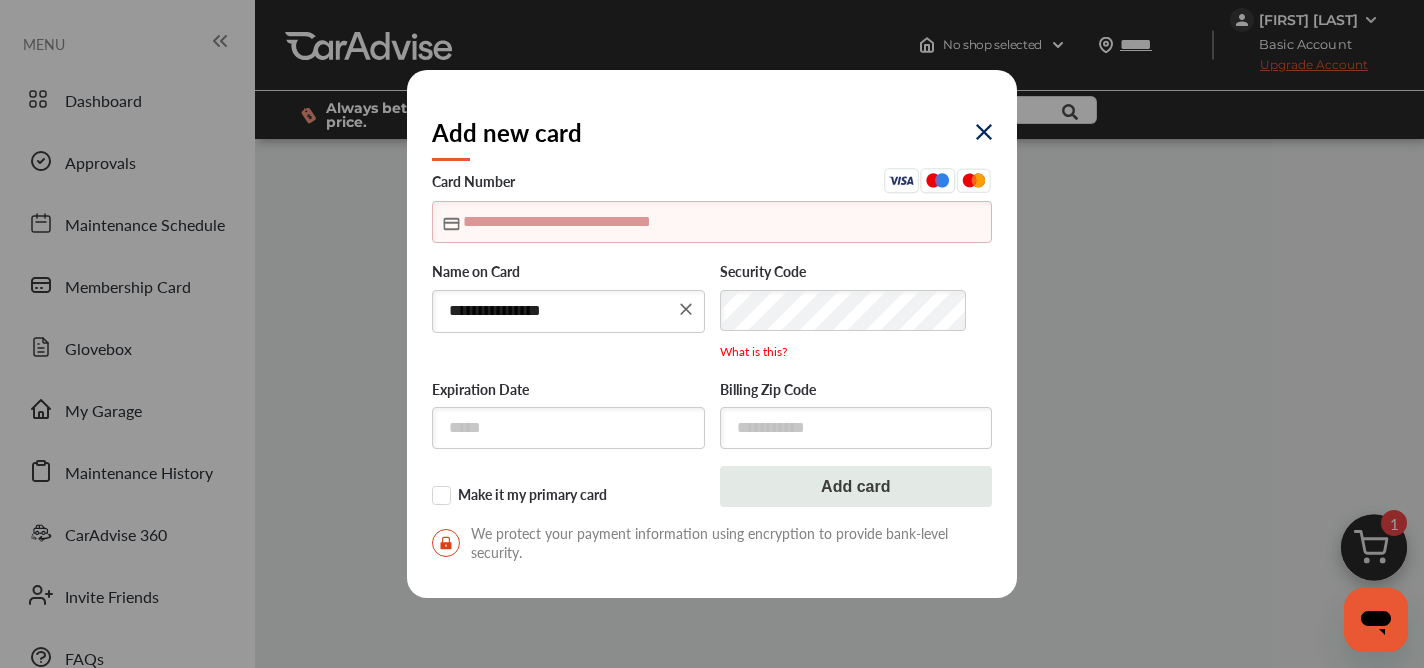 click at bounding box center (712, 221) 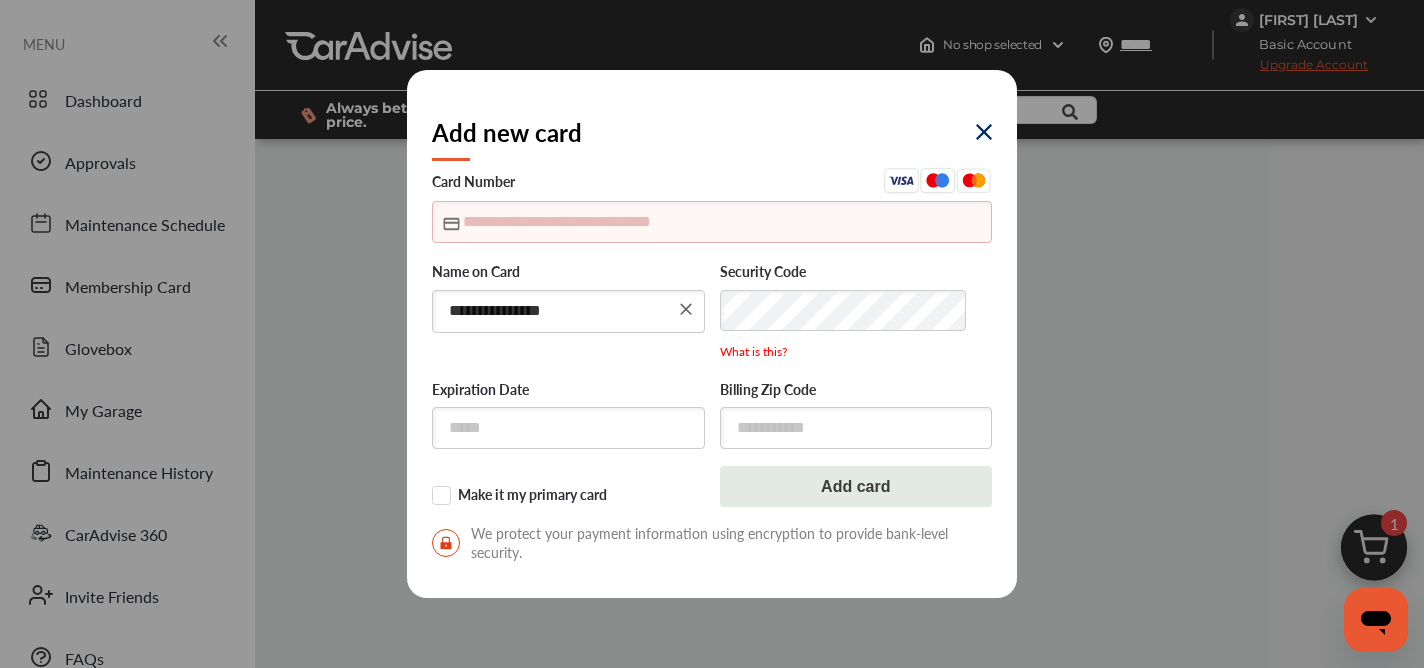 click on "**********" at bounding box center [568, 311] 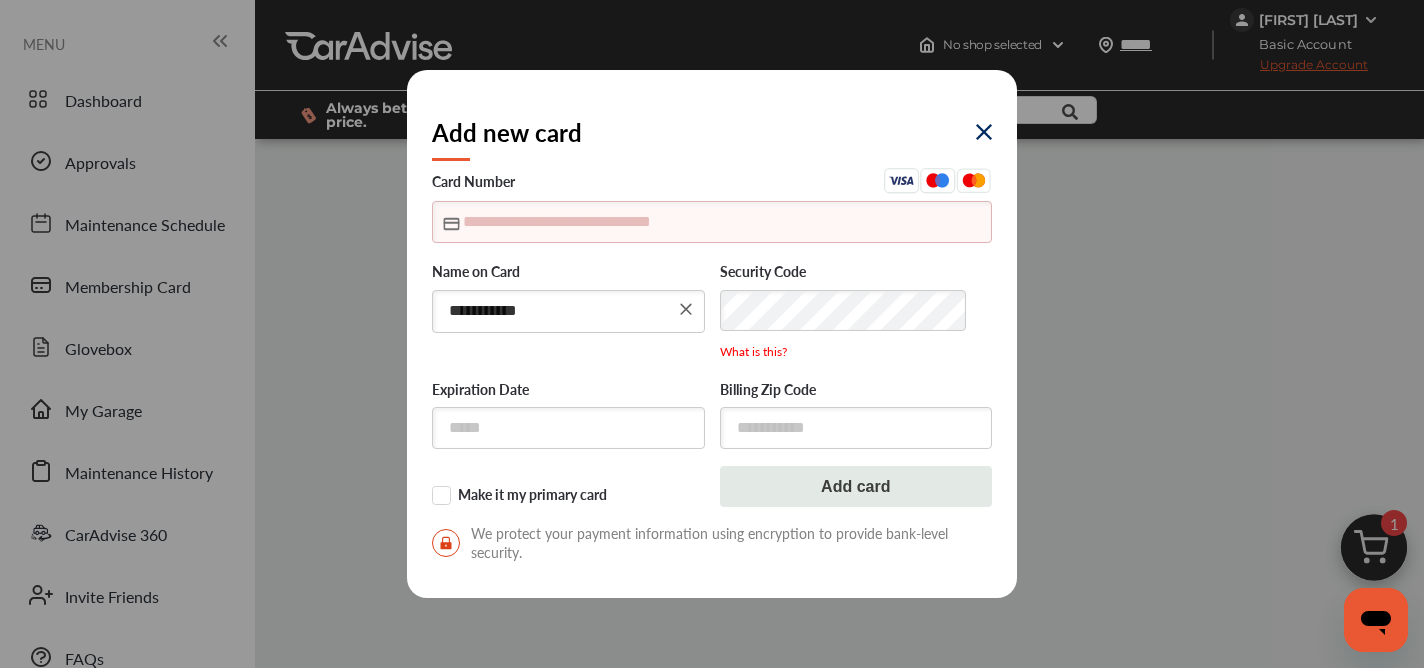 type on "**********" 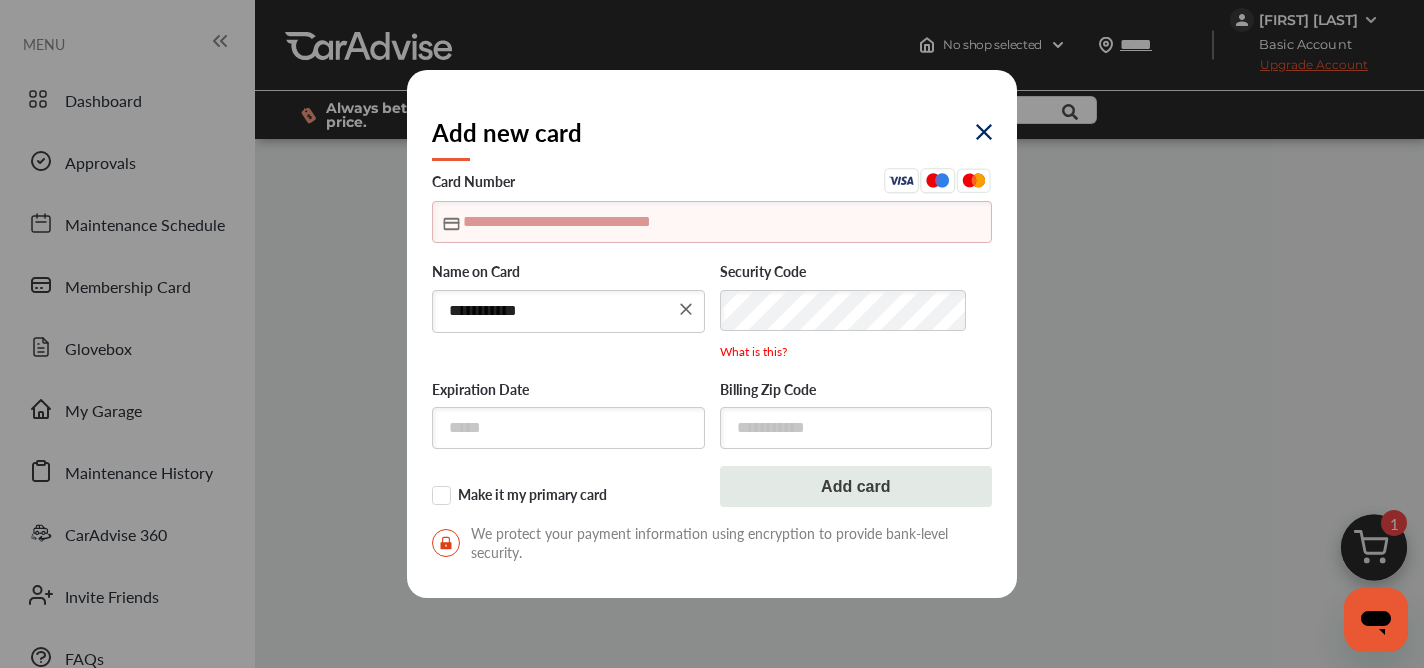 click at bounding box center [712, 221] 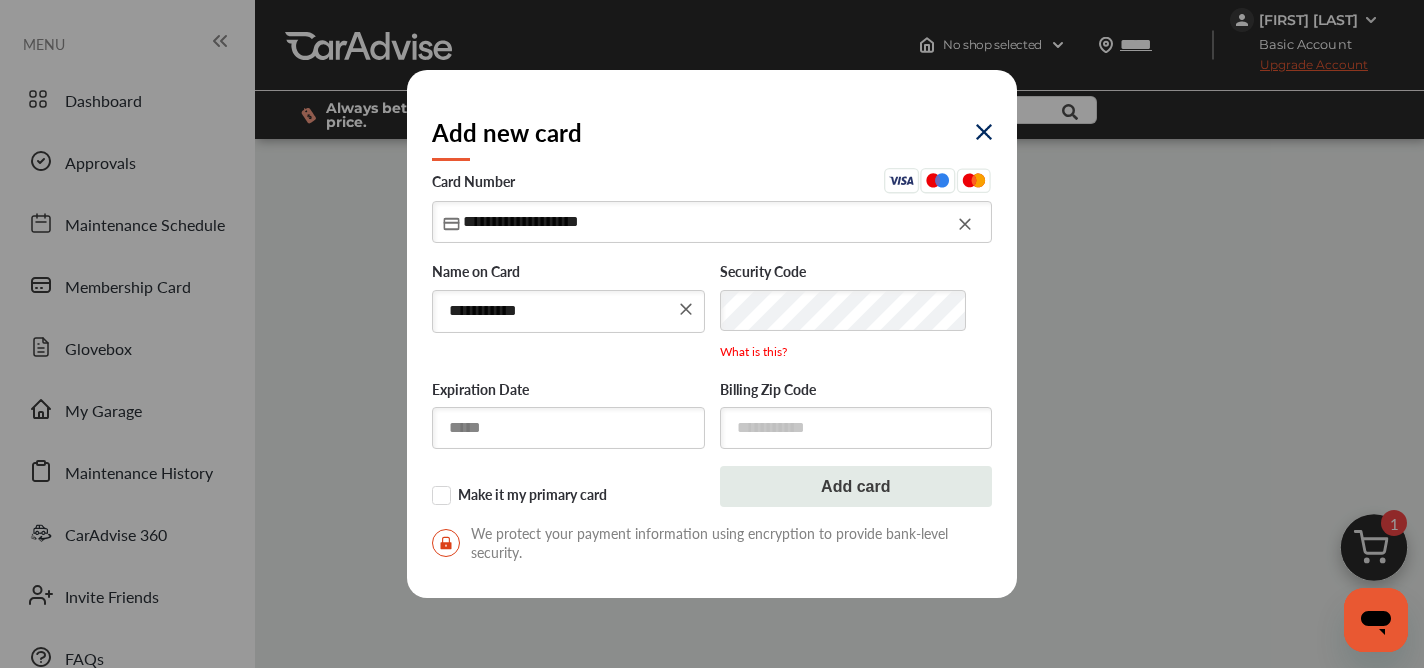 type on "**********" 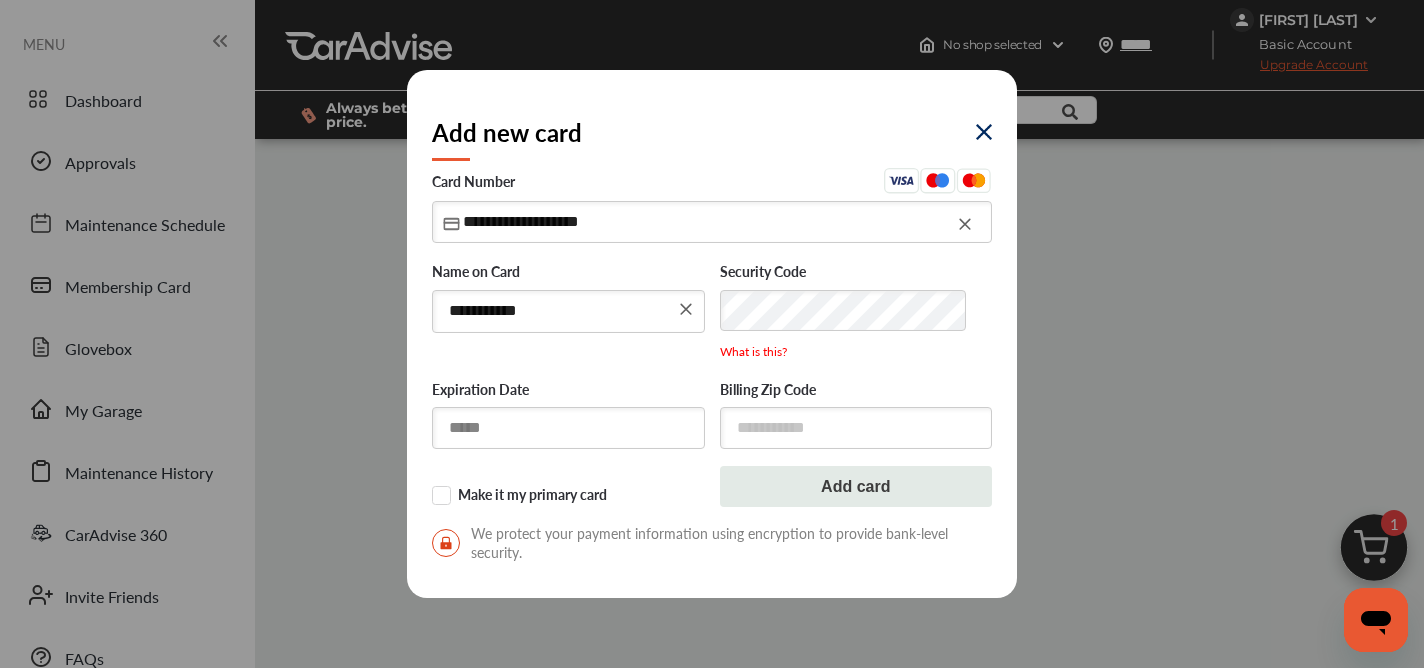 click at bounding box center (568, 427) 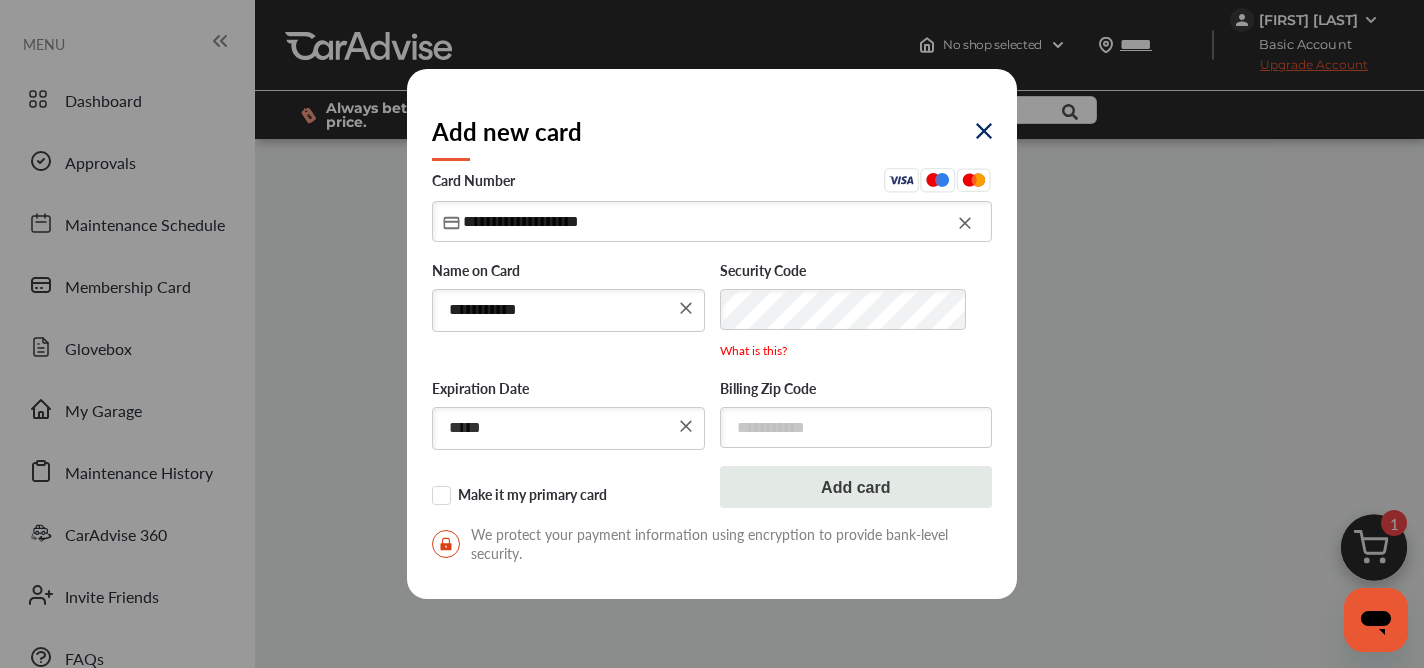 type on "*****" 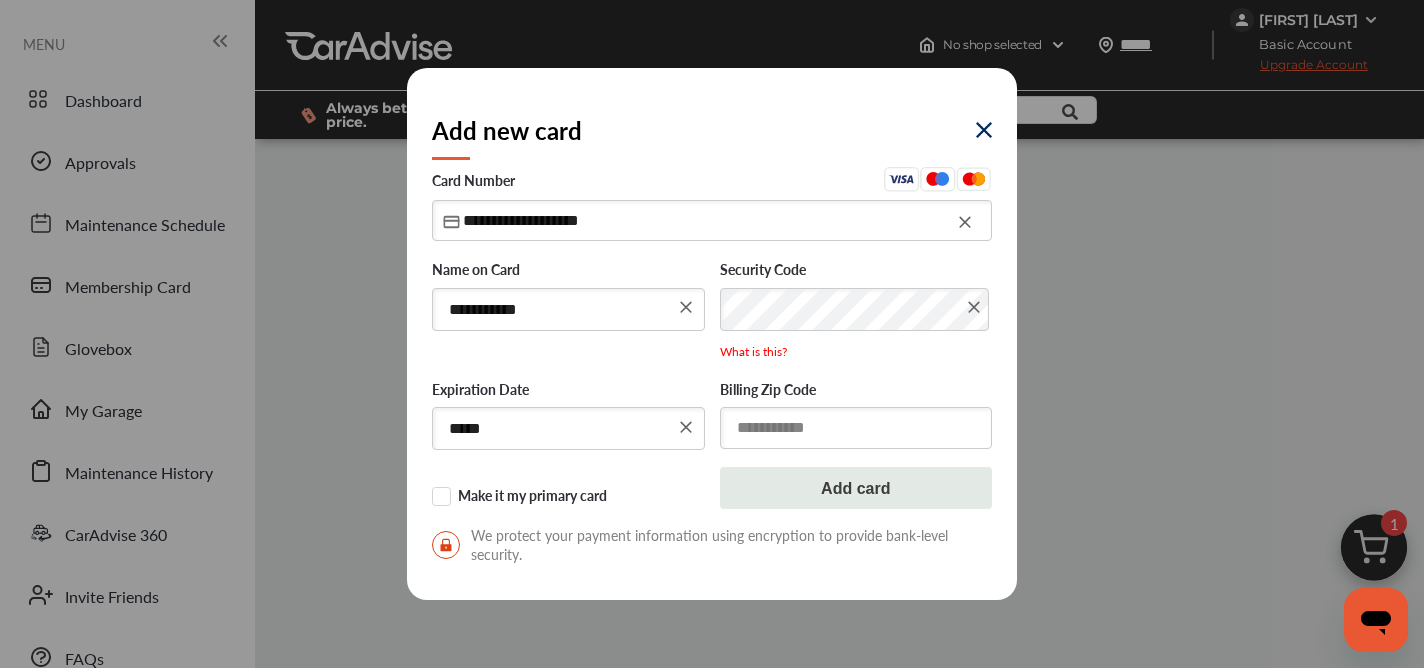 click at bounding box center (856, 427) 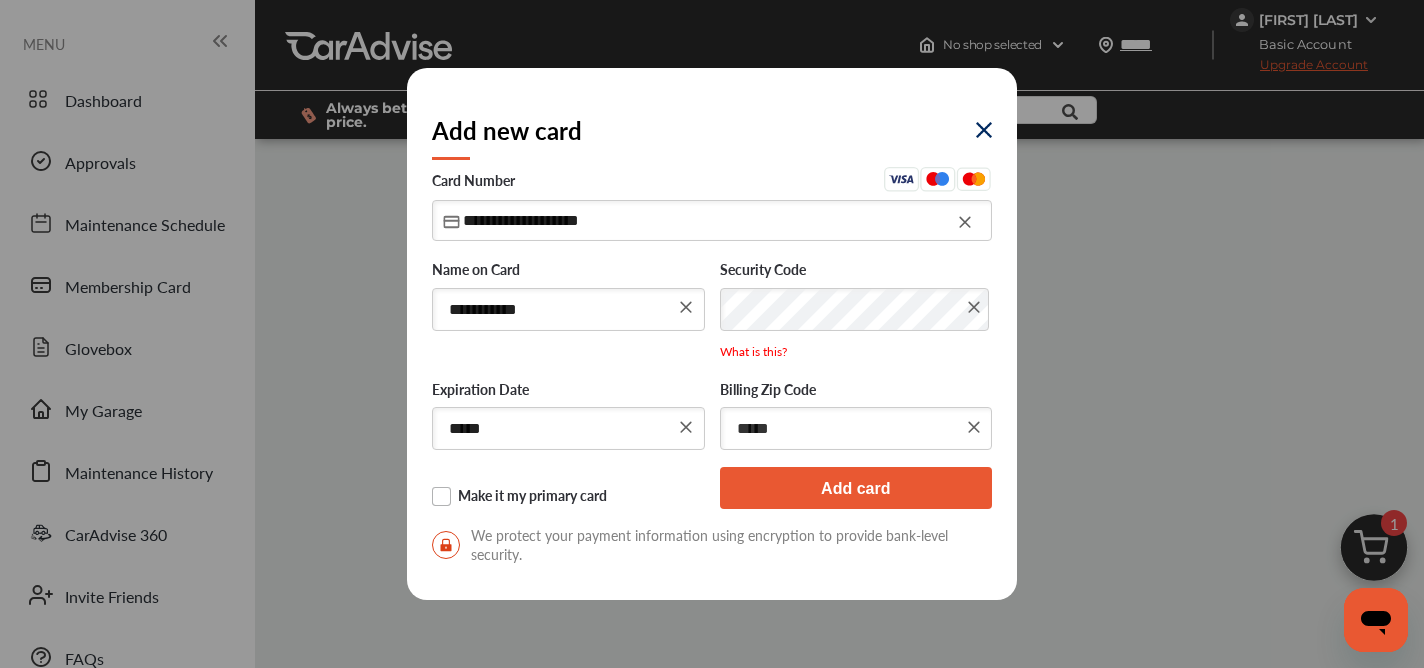 type on "*****" 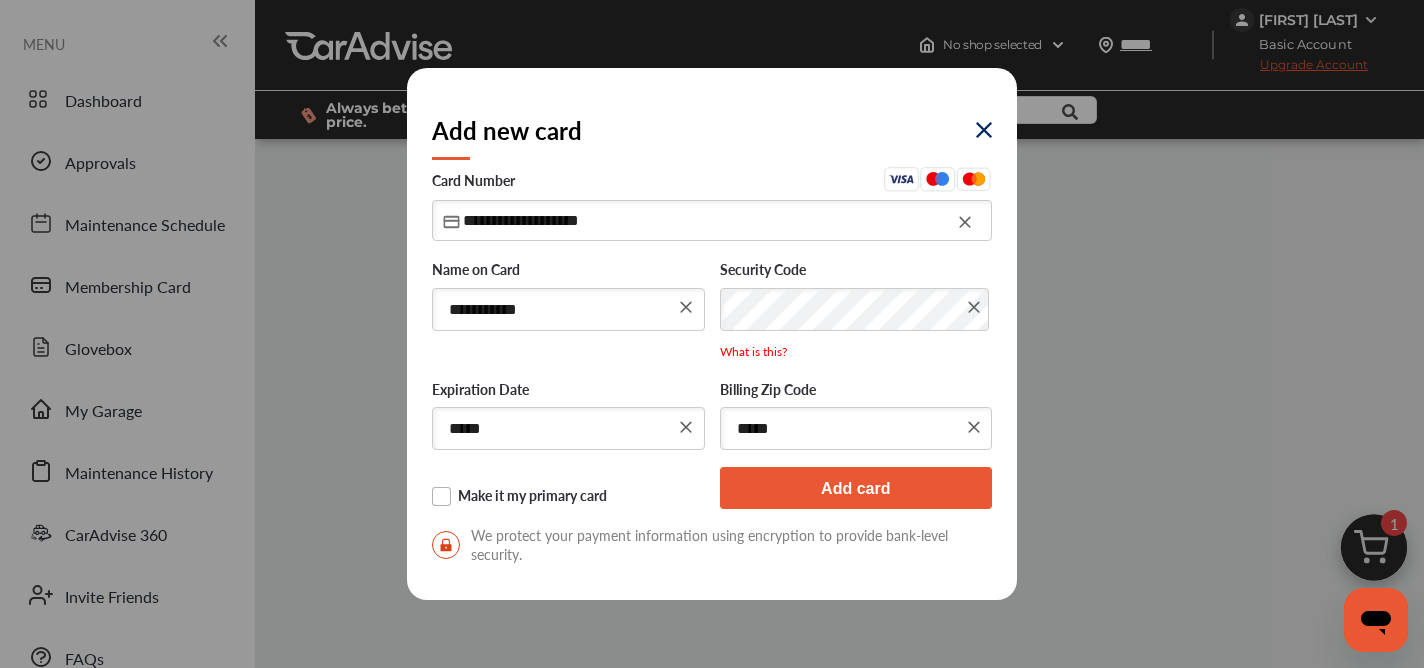 click on "Make it my primary card" at bounding box center [568, 497] 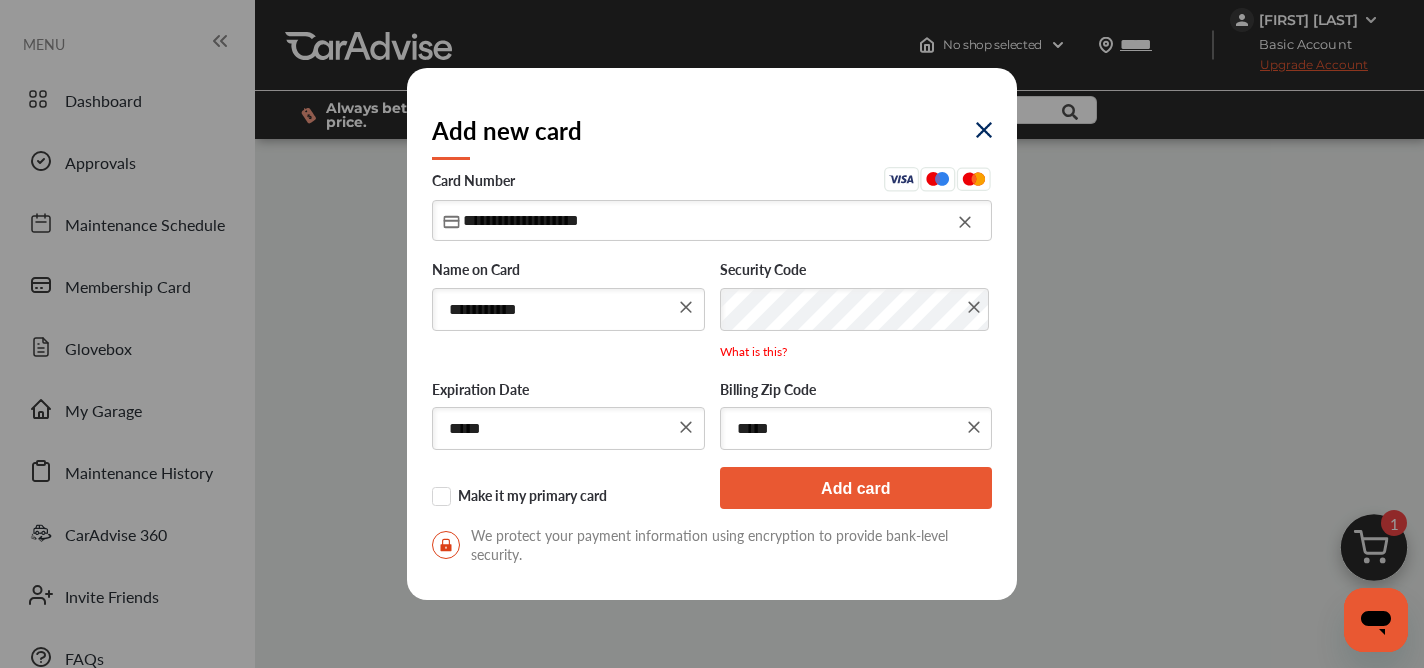 click on "Add card" at bounding box center [856, 488] 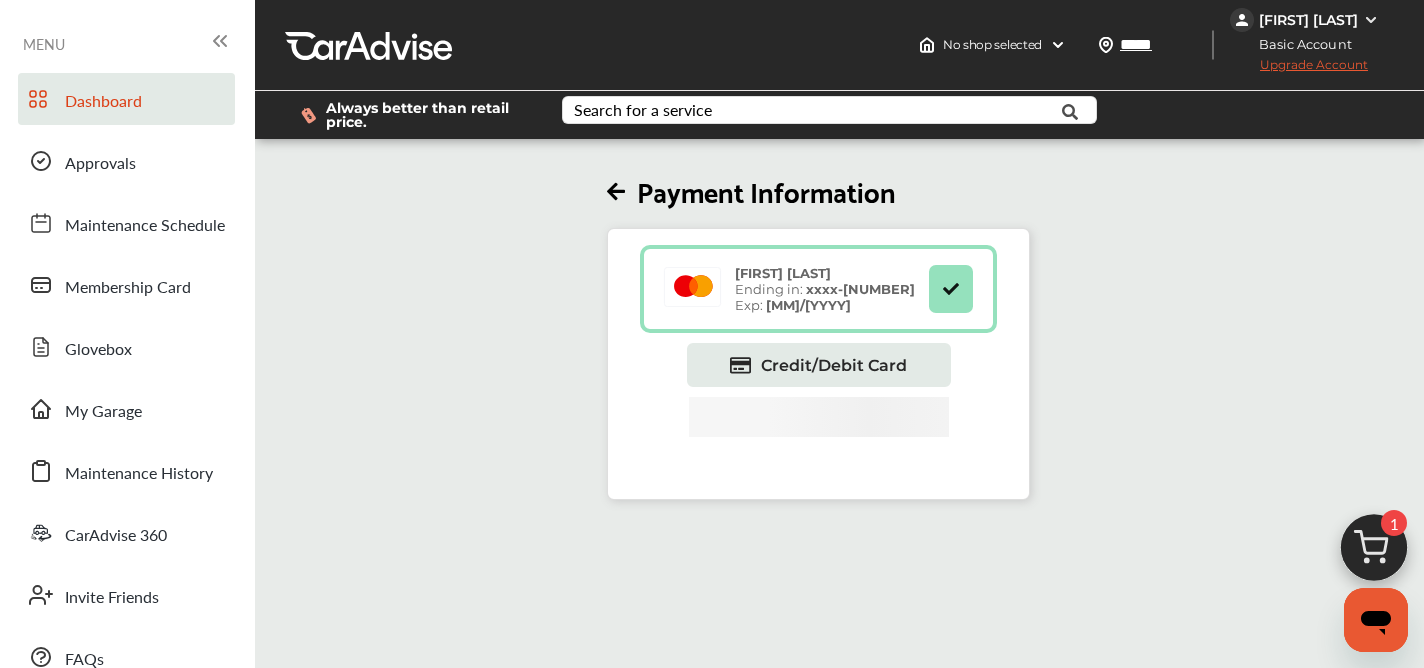 click on "Dashboard" at bounding box center (103, 102) 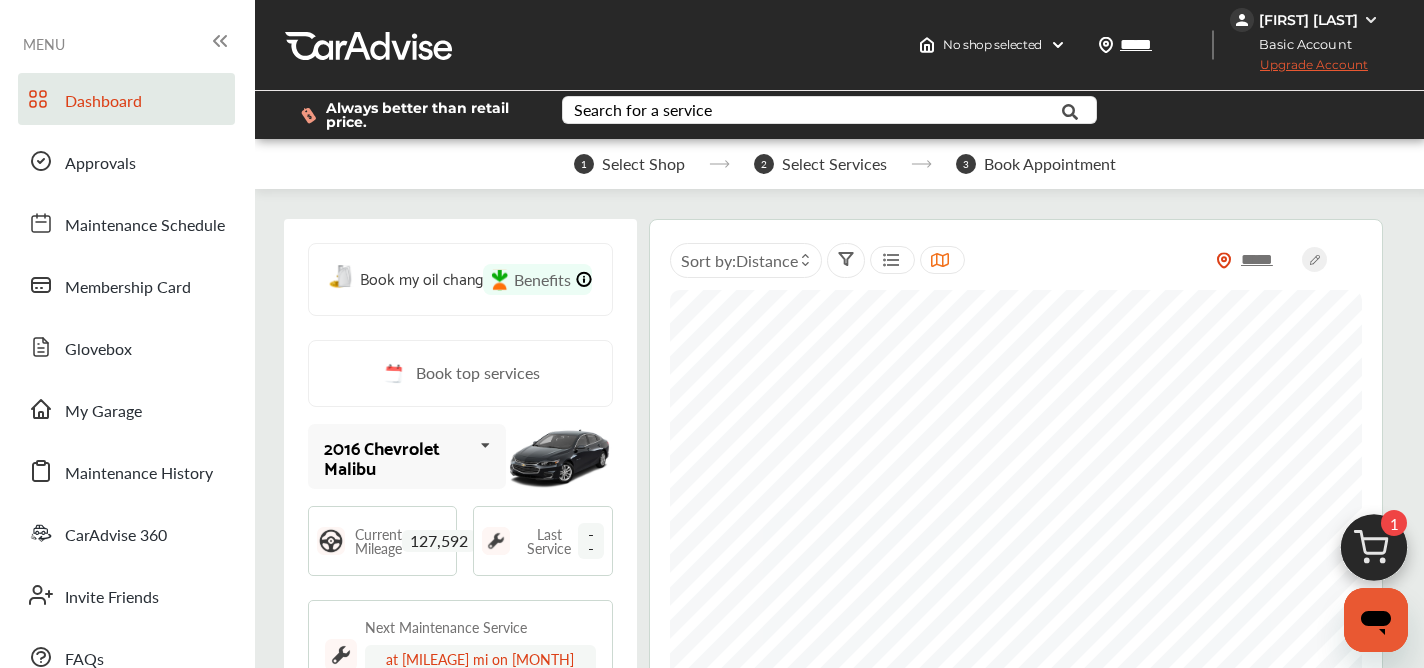 click at bounding box center (1374, 553) 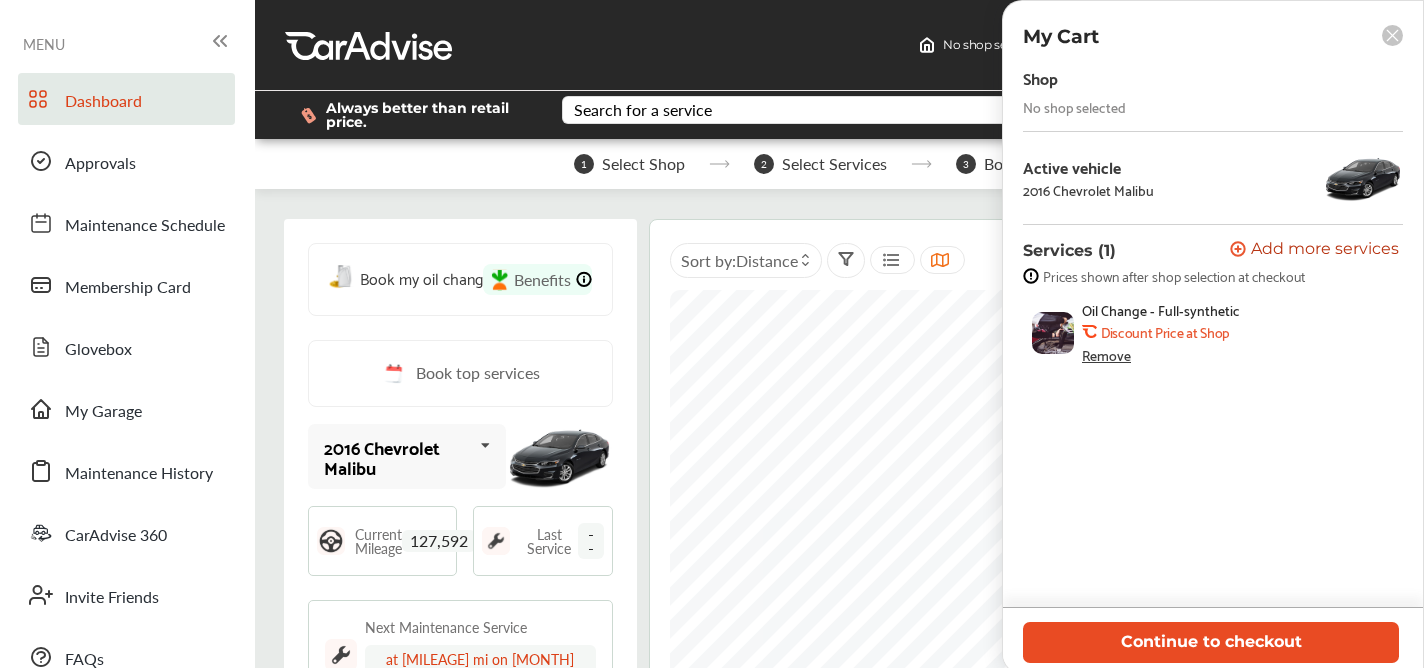 click on "Continue to checkout" at bounding box center [1211, 642] 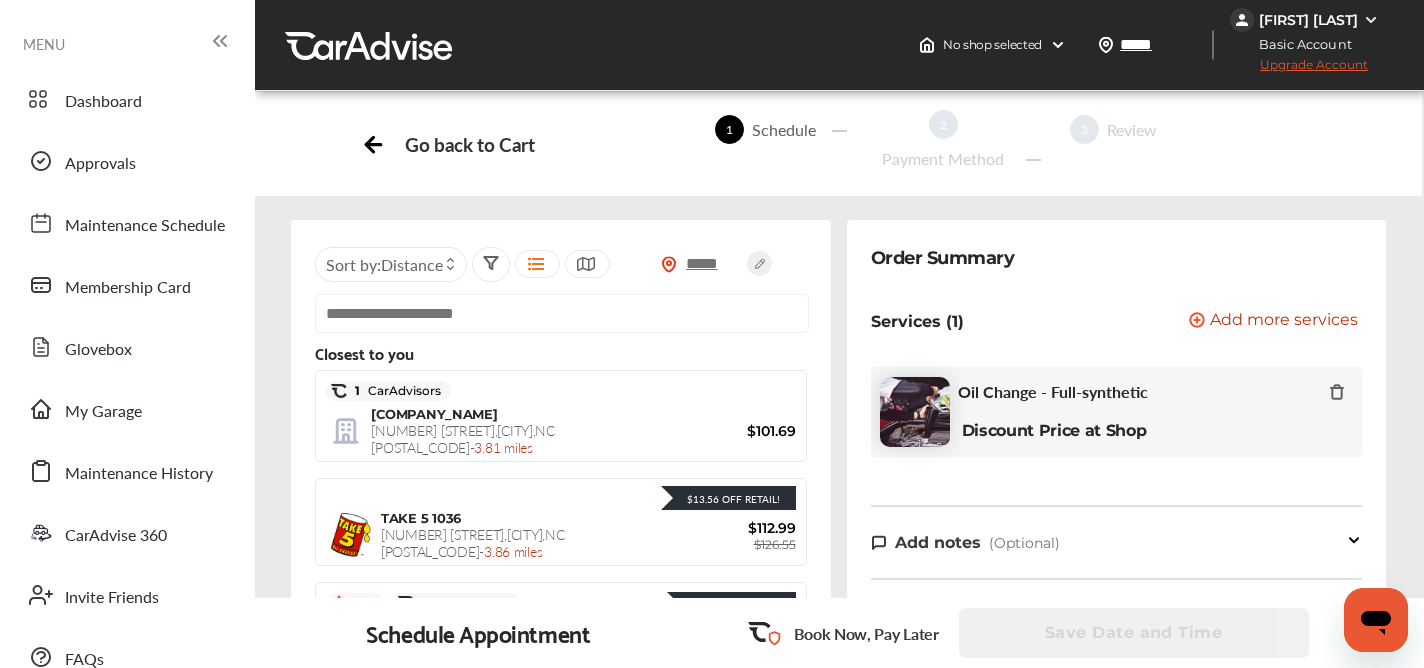 click at bounding box center [562, 313] 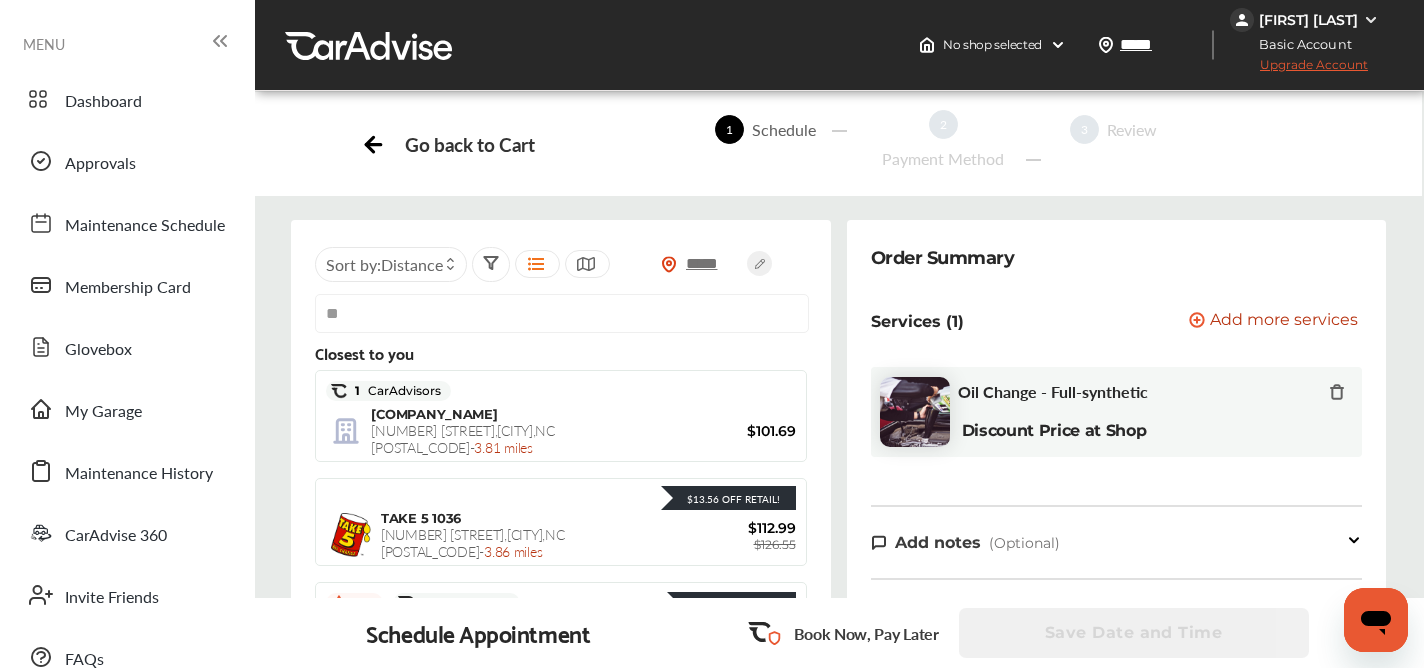 type on "*" 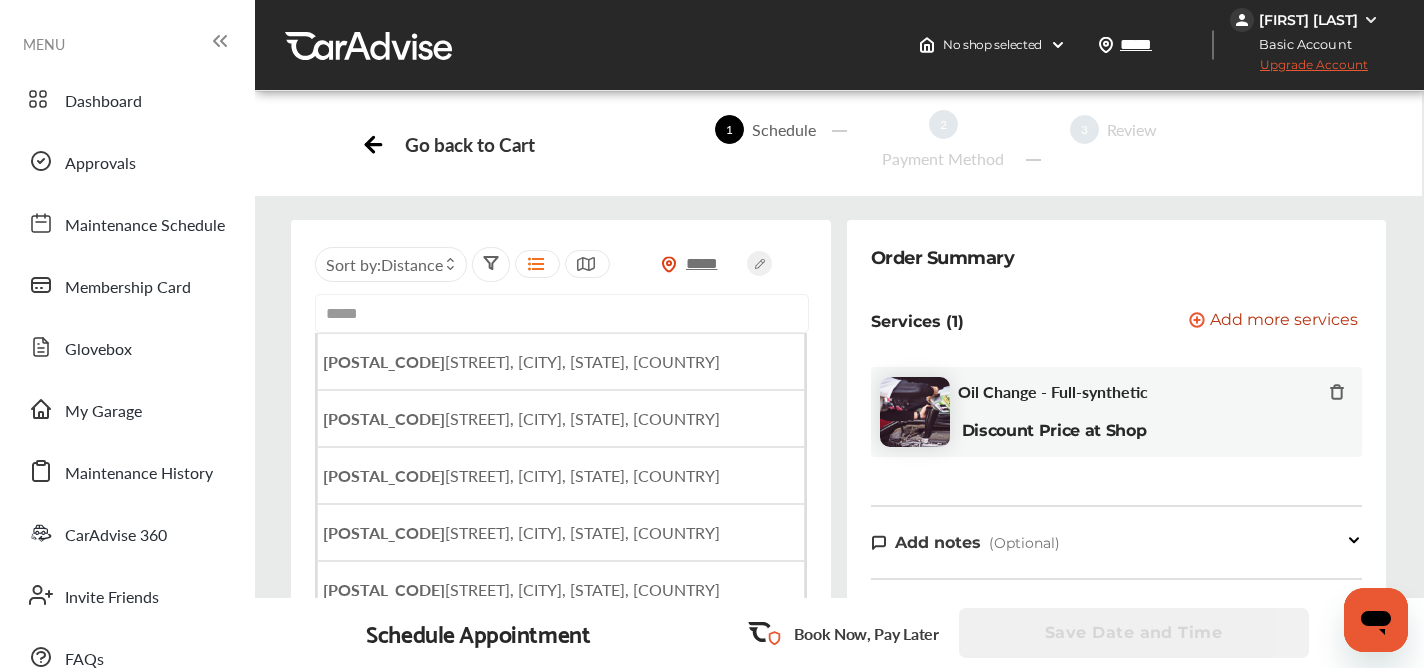 click on "*****" at bounding box center (562, 313) 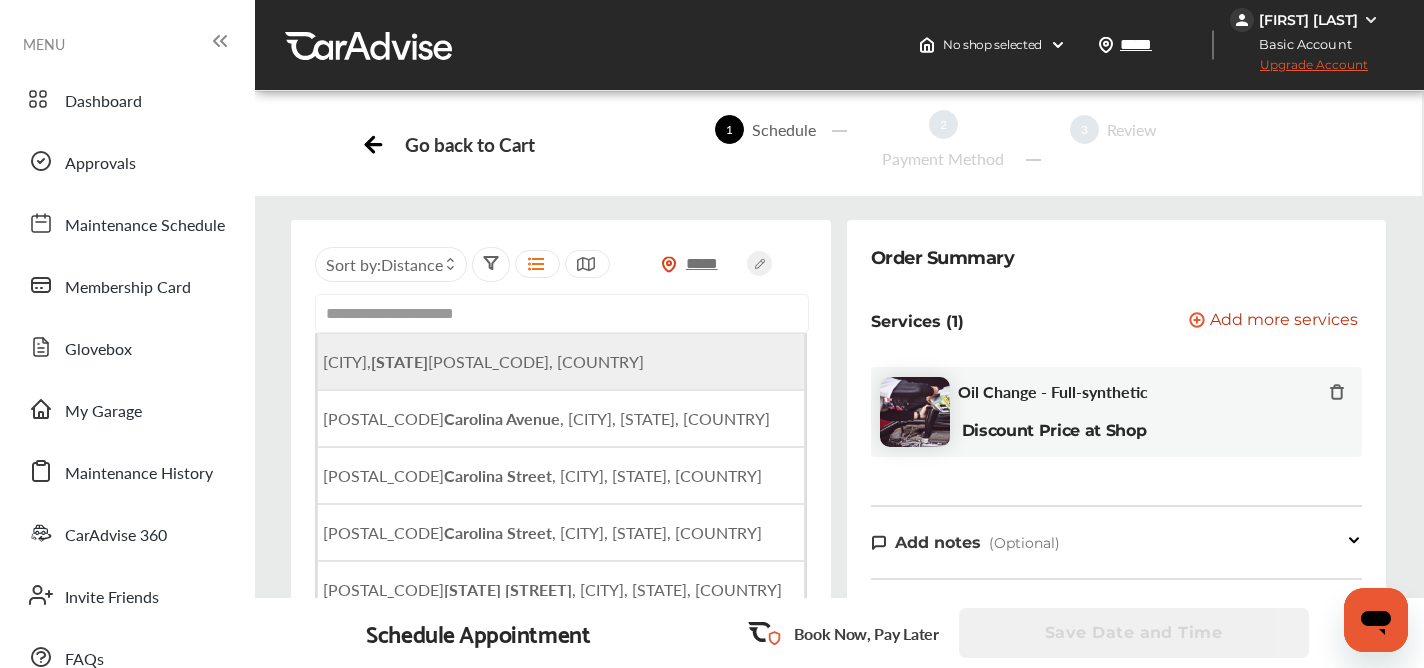 click on "[CITY], [STATE] [POSTAL_CODE], [COUNTRY]" at bounding box center [483, 361] 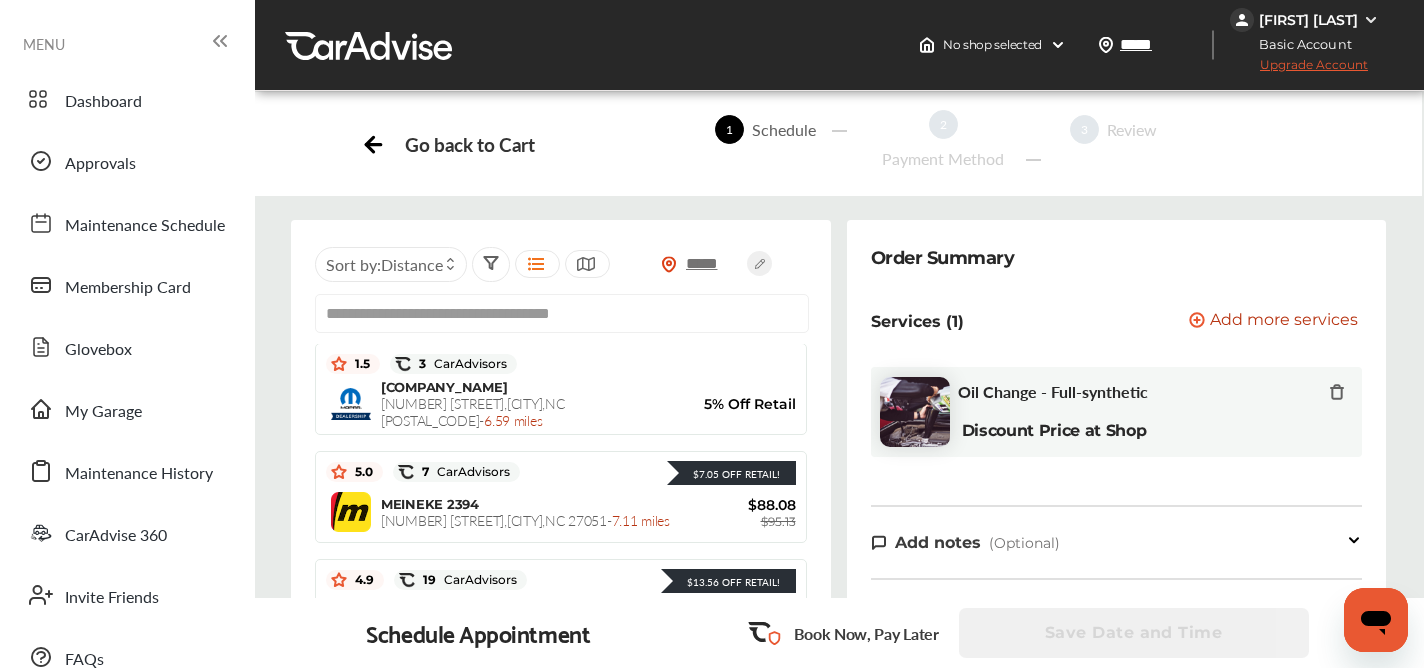 scroll, scrollTop: 651, scrollLeft: 0, axis: vertical 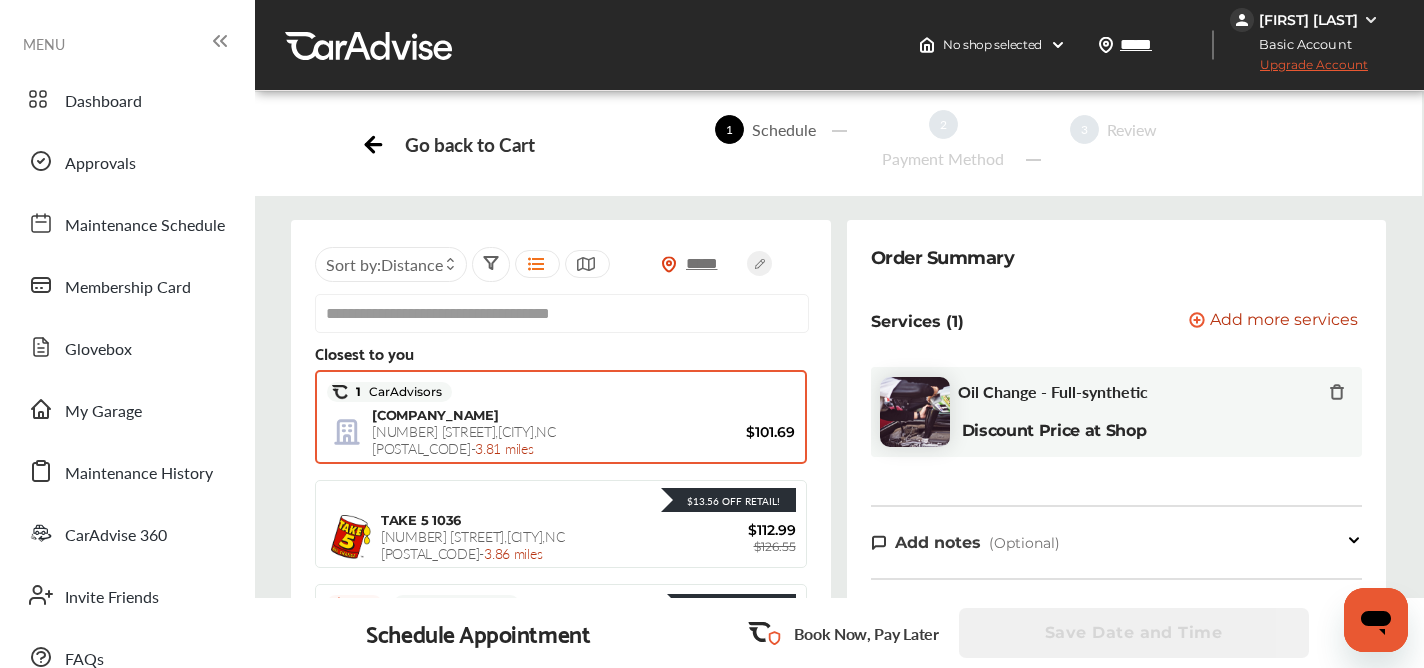 click on "[COMPANY_NAME] [NUMBER] [STREET] , [CITY] , [STATE] [POSTAL_CODE] - [DISTANCE]" at bounding box center [523, 432] 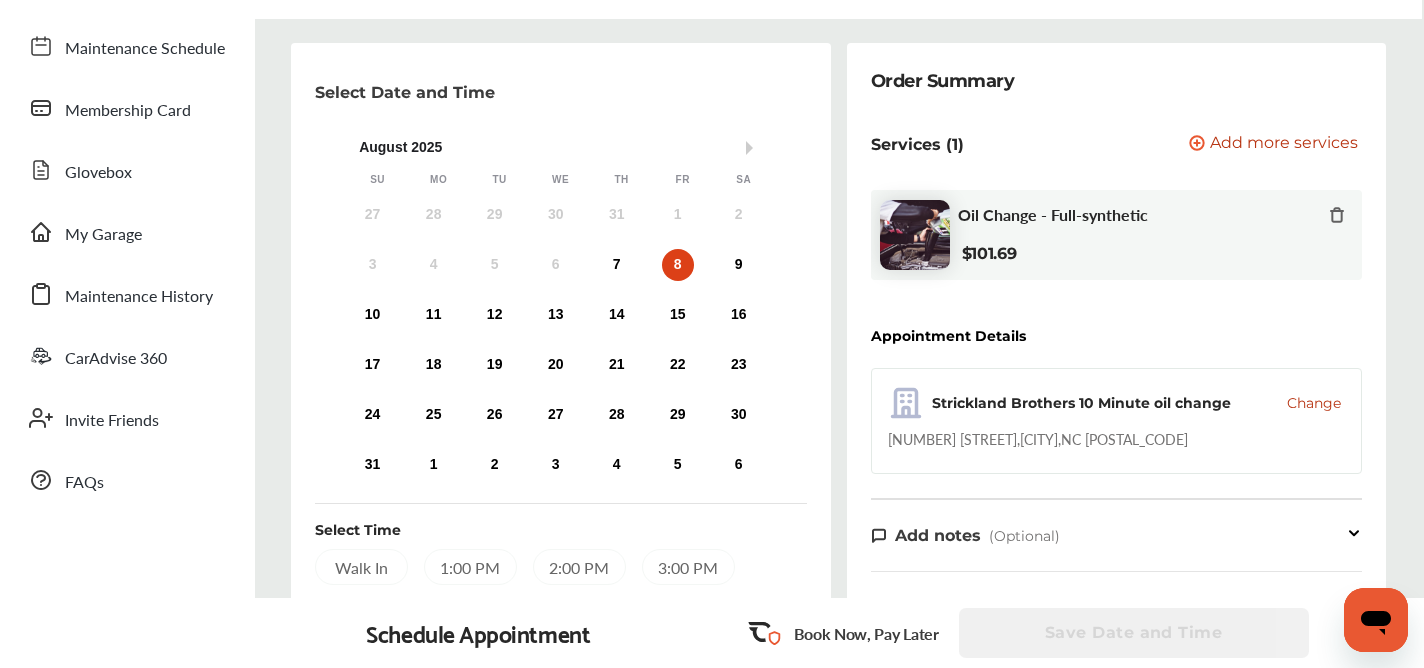 scroll, scrollTop: 0, scrollLeft: 0, axis: both 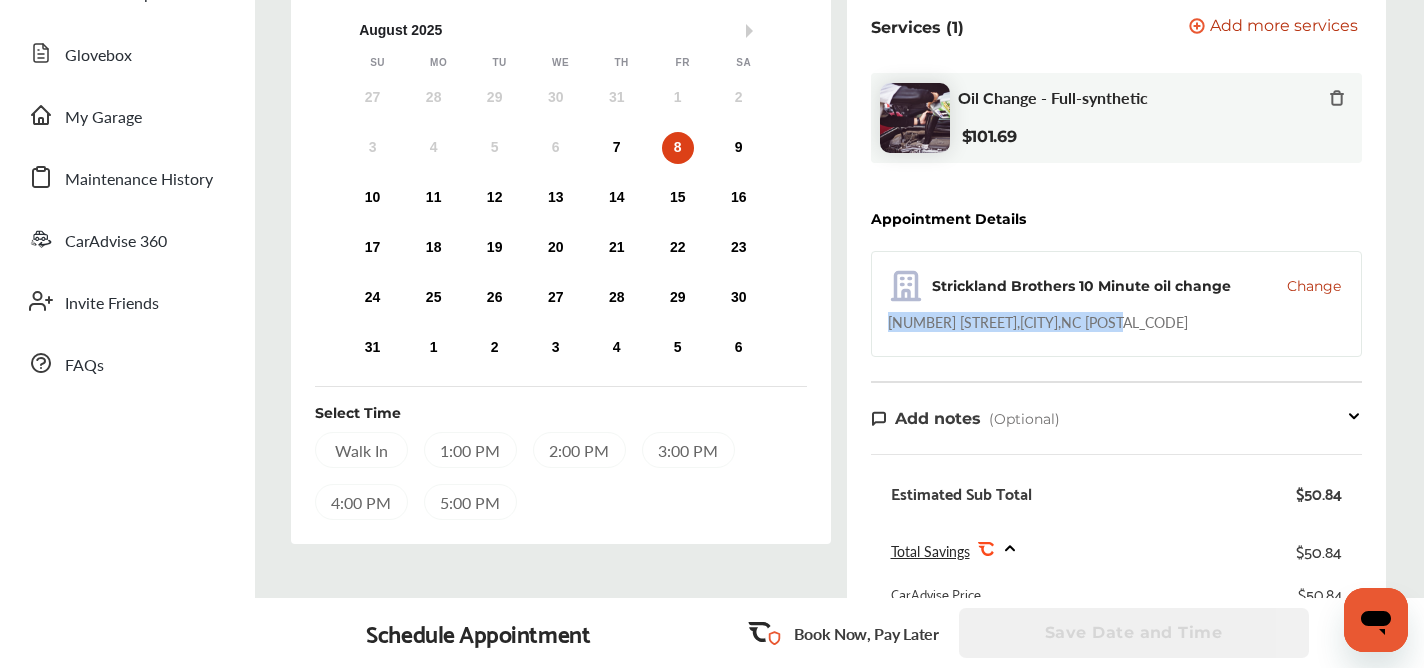 drag, startPoint x: 881, startPoint y: 327, endPoint x: 1098, endPoint y: 344, distance: 217.66489 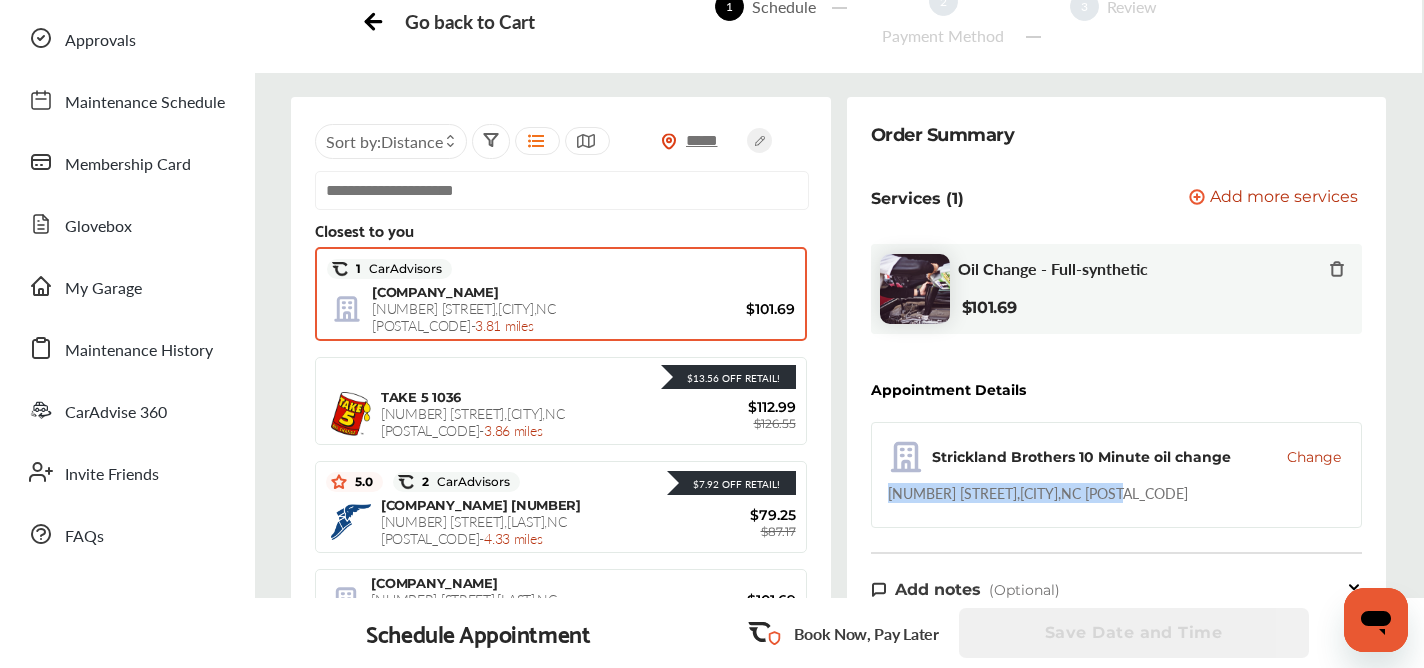 scroll, scrollTop: 105, scrollLeft: 0, axis: vertical 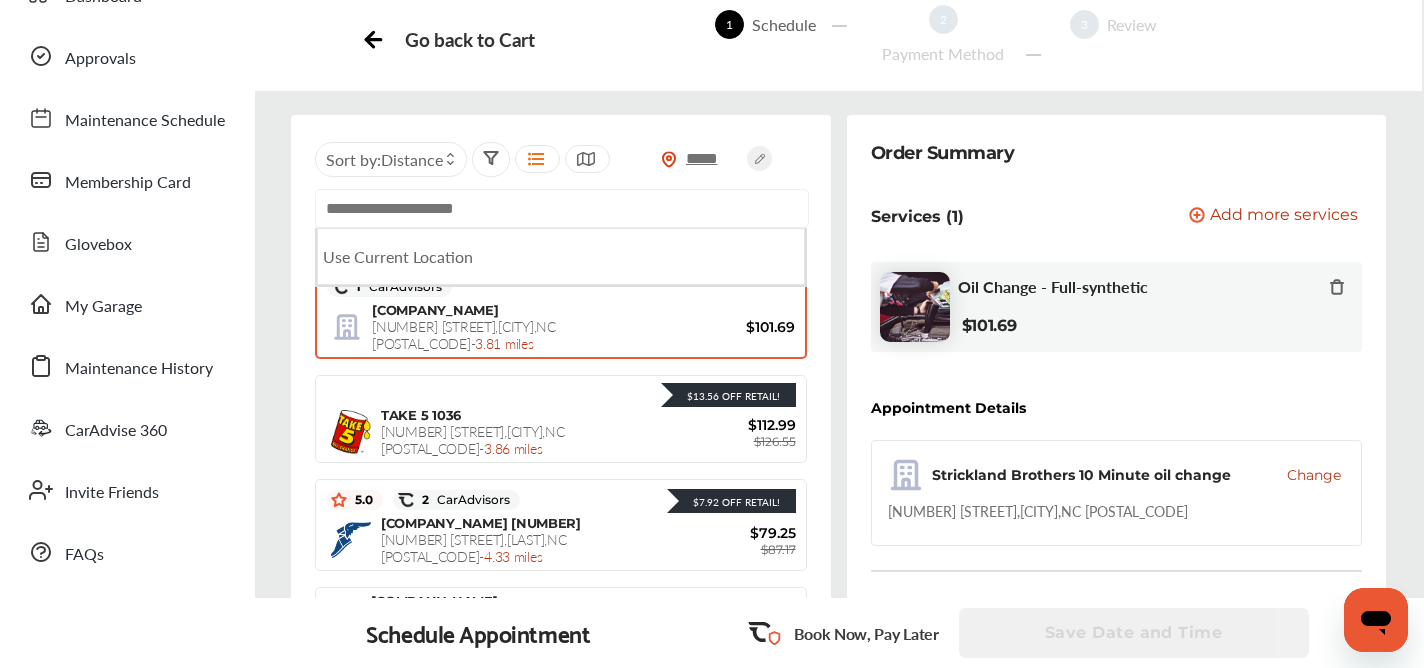 click at bounding box center (562, 208) 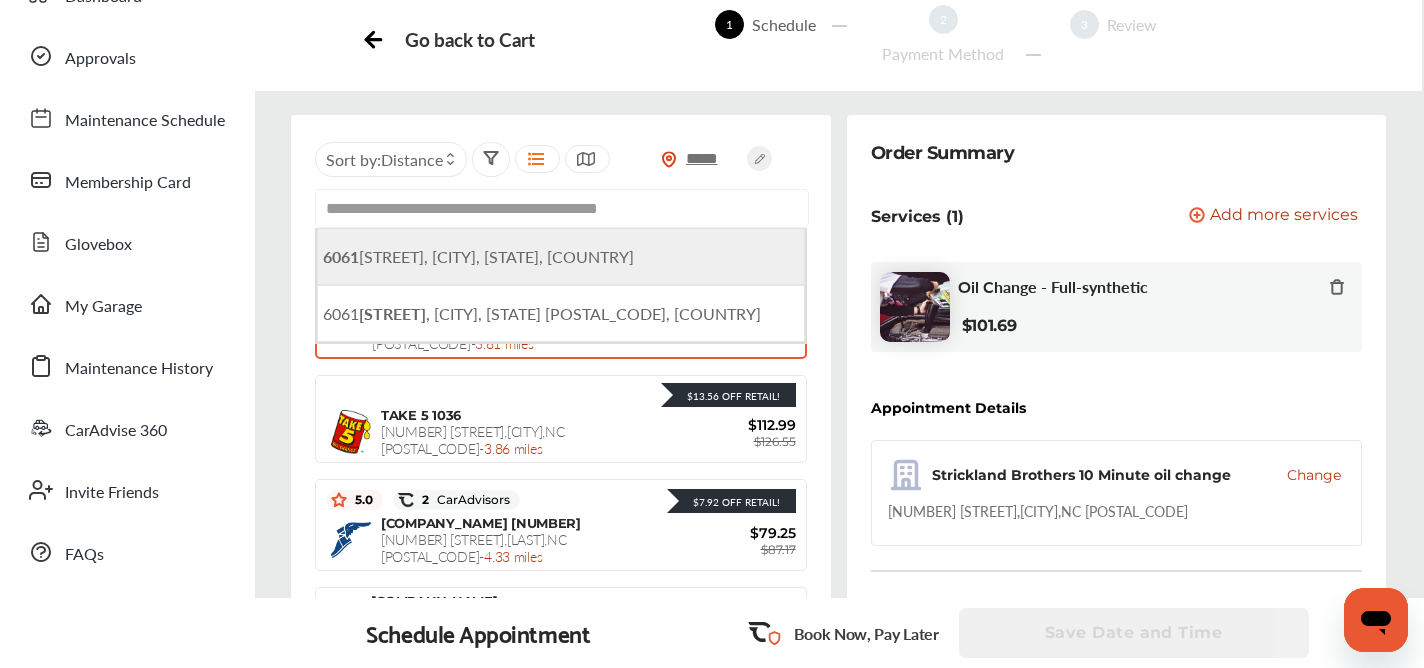 click on "[NUMBER] [STREET], [CITY], [STATE], [COUNTRY]" at bounding box center (478, 256) 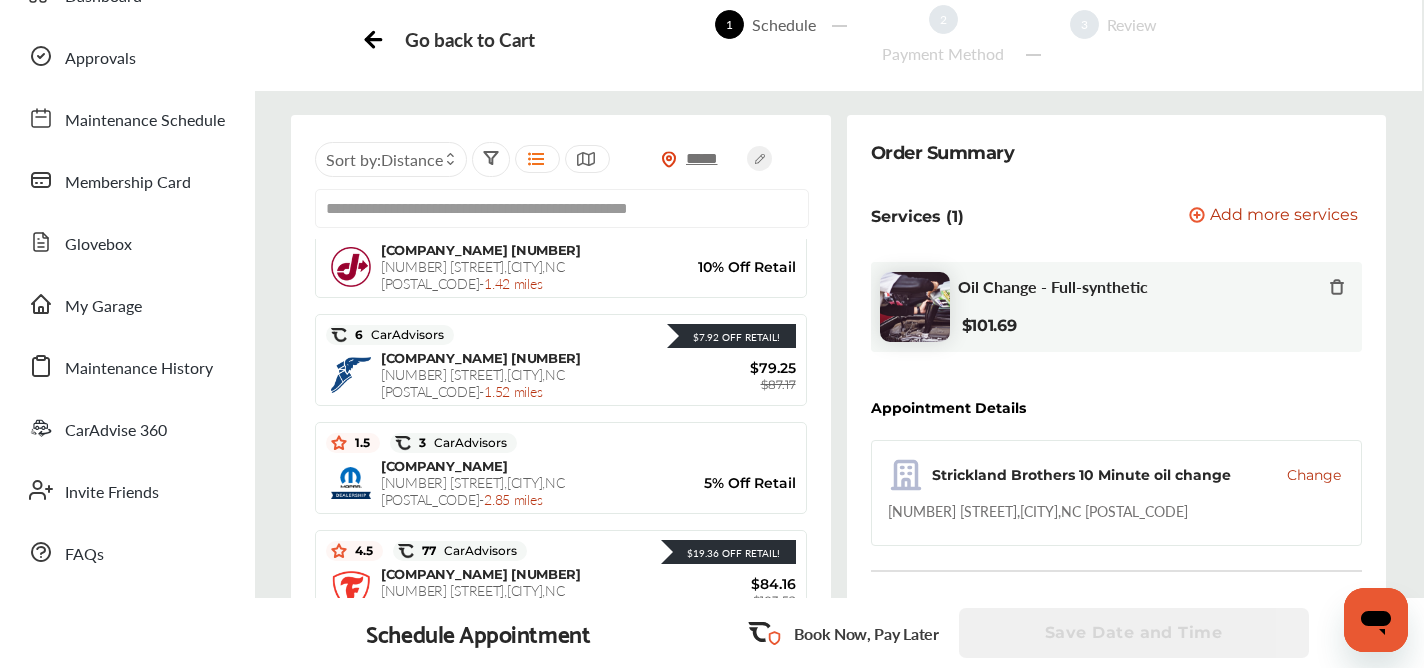 scroll, scrollTop: 39, scrollLeft: 0, axis: vertical 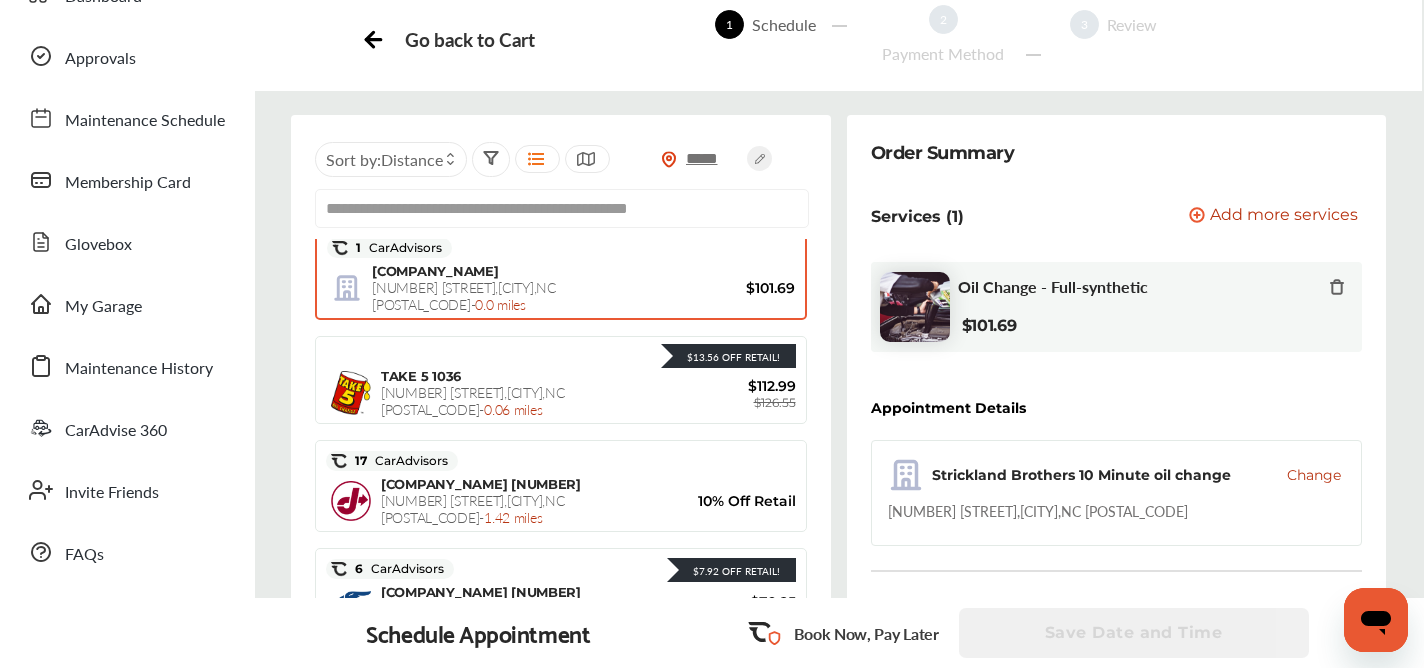 click on "[NUMBER] [STREET] , [CITY] , [STATE] [POSTAL_CODE] - [DISTANCE]" at bounding box center (464, 295) 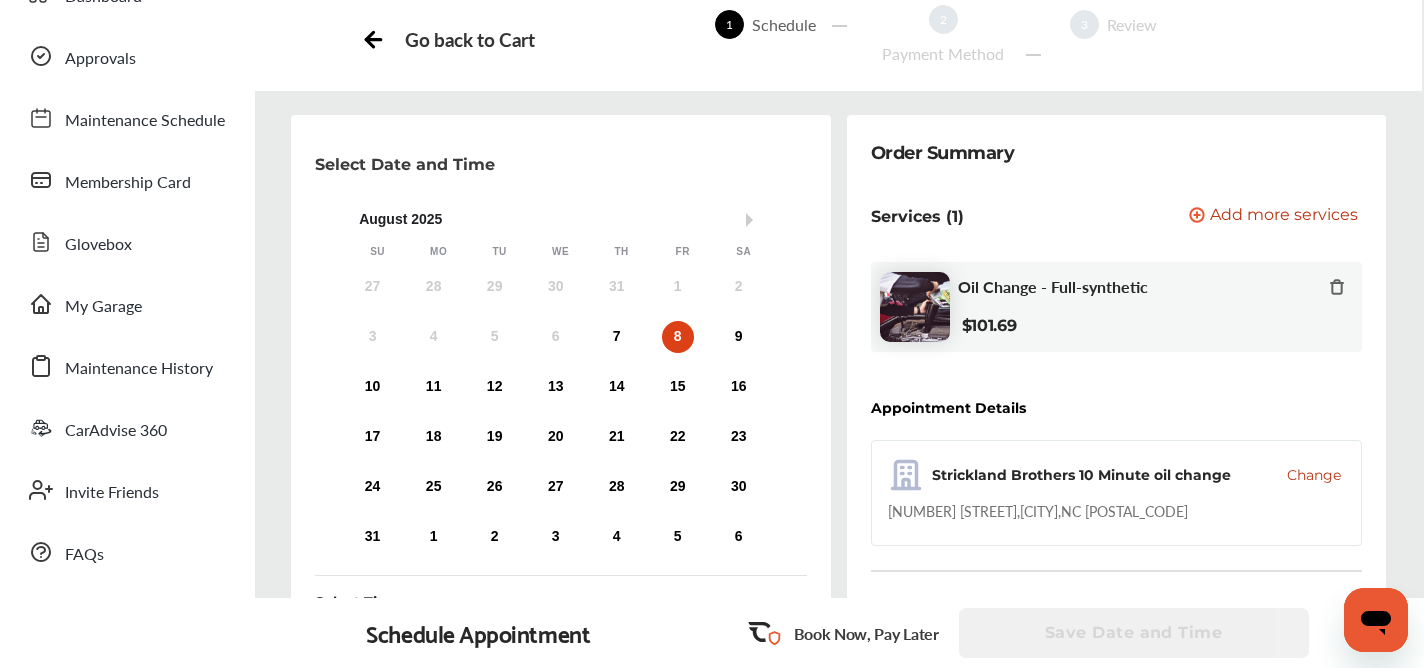 scroll, scrollTop: 196, scrollLeft: 0, axis: vertical 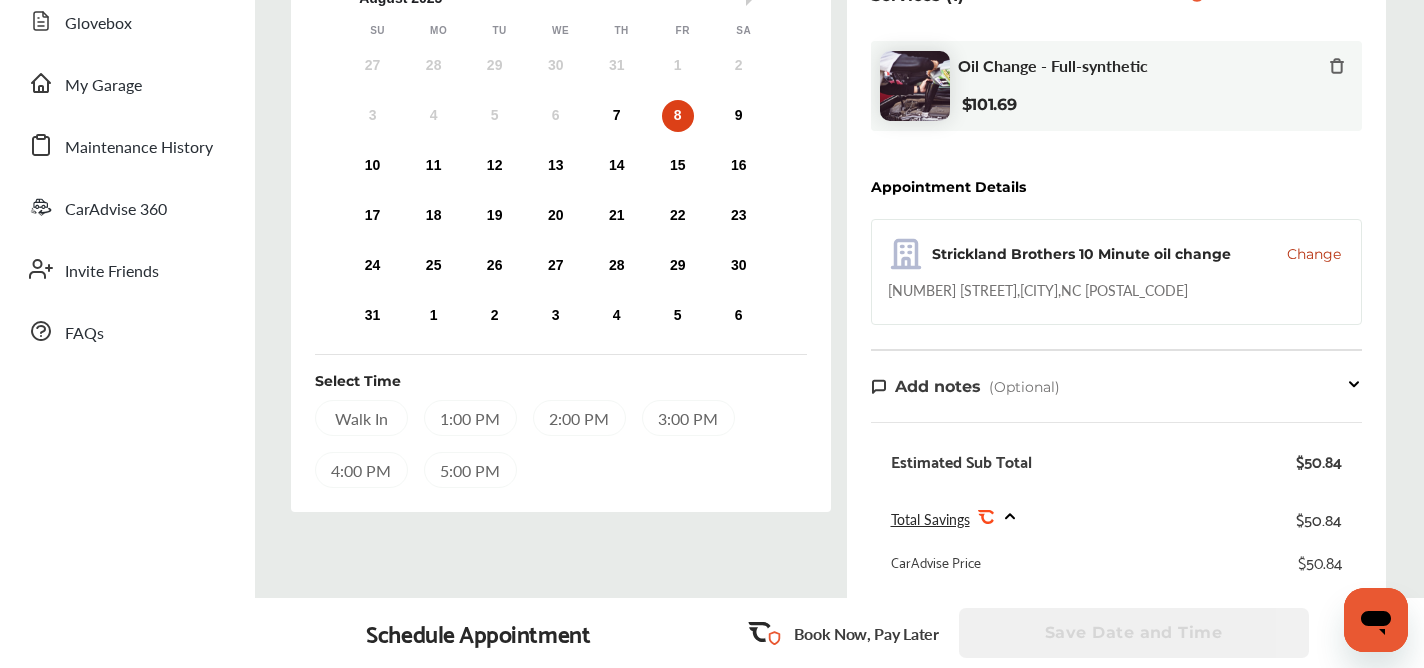 click on "27 28 29 30 31 1 2 3 4 5 6 7 8 9 10 11 12 13 14 15 16 17 18 19 20 21 22 23 24 25 26 27 28 29 30 31 1 2 3 4 5 6" at bounding box center (555, 191) 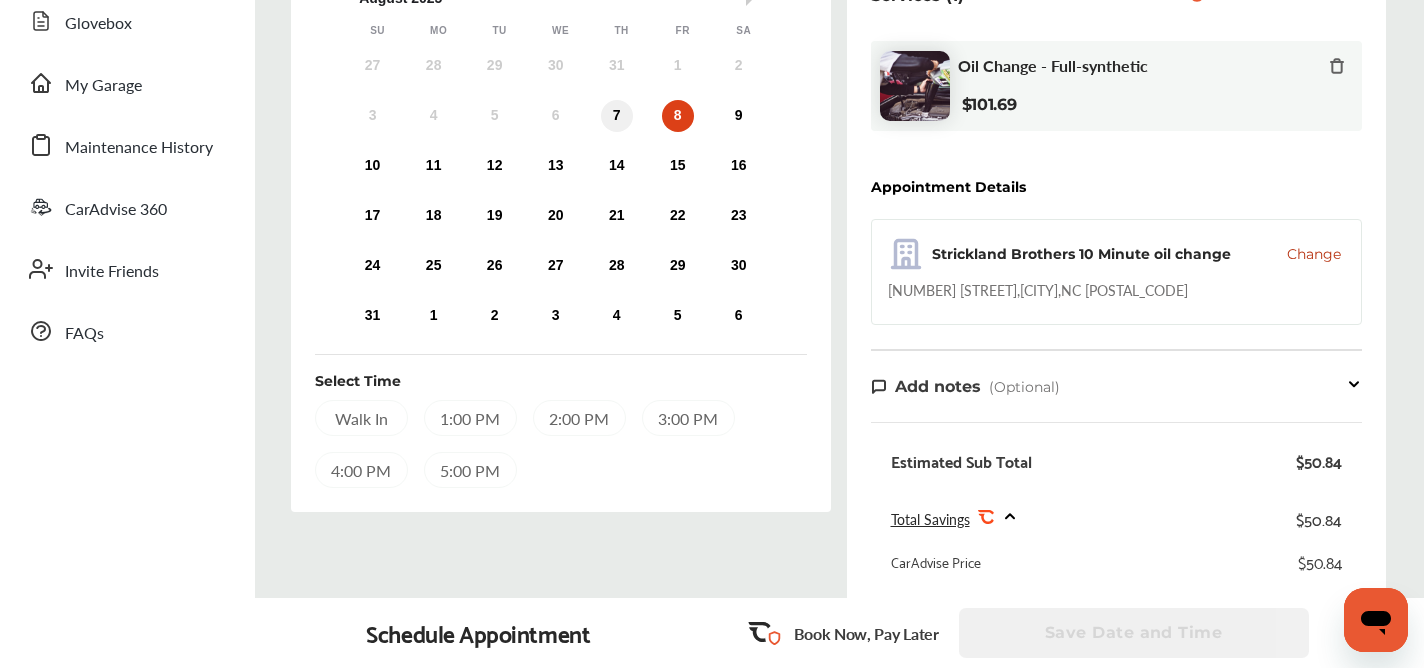 click on "7" at bounding box center (617, 116) 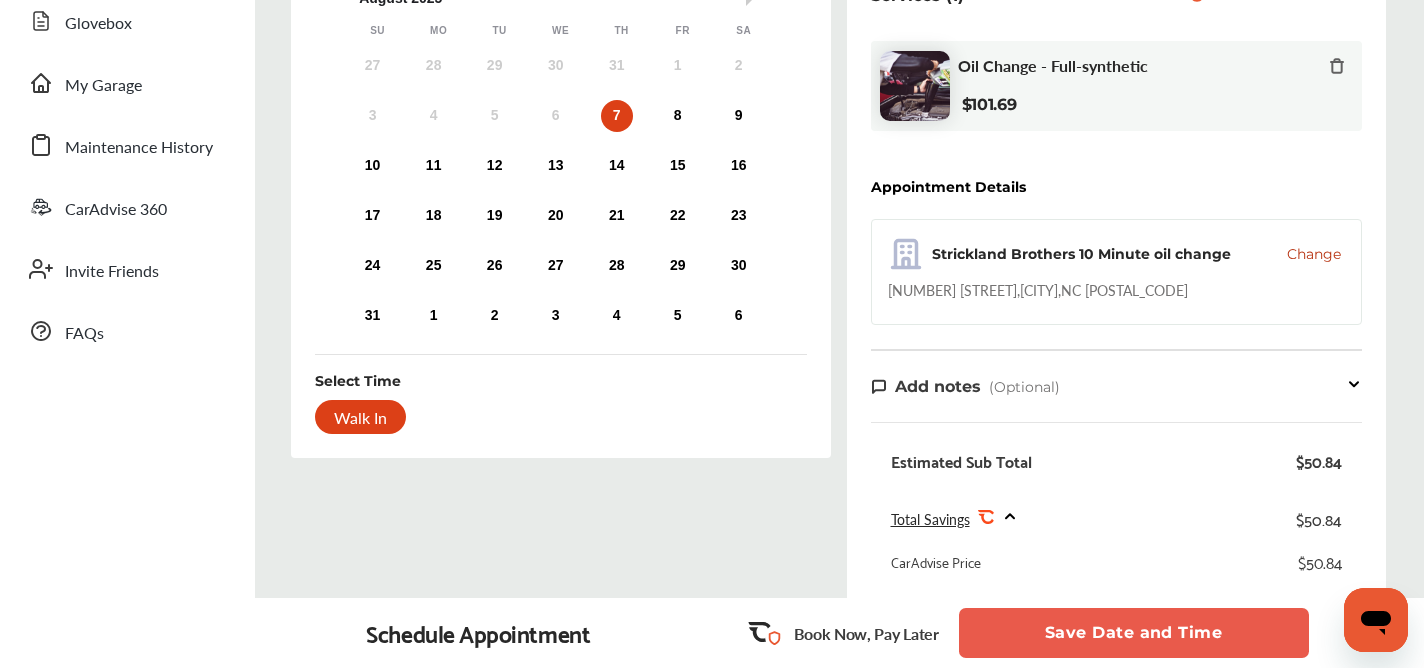 click on "Walk In" at bounding box center (360, 417) 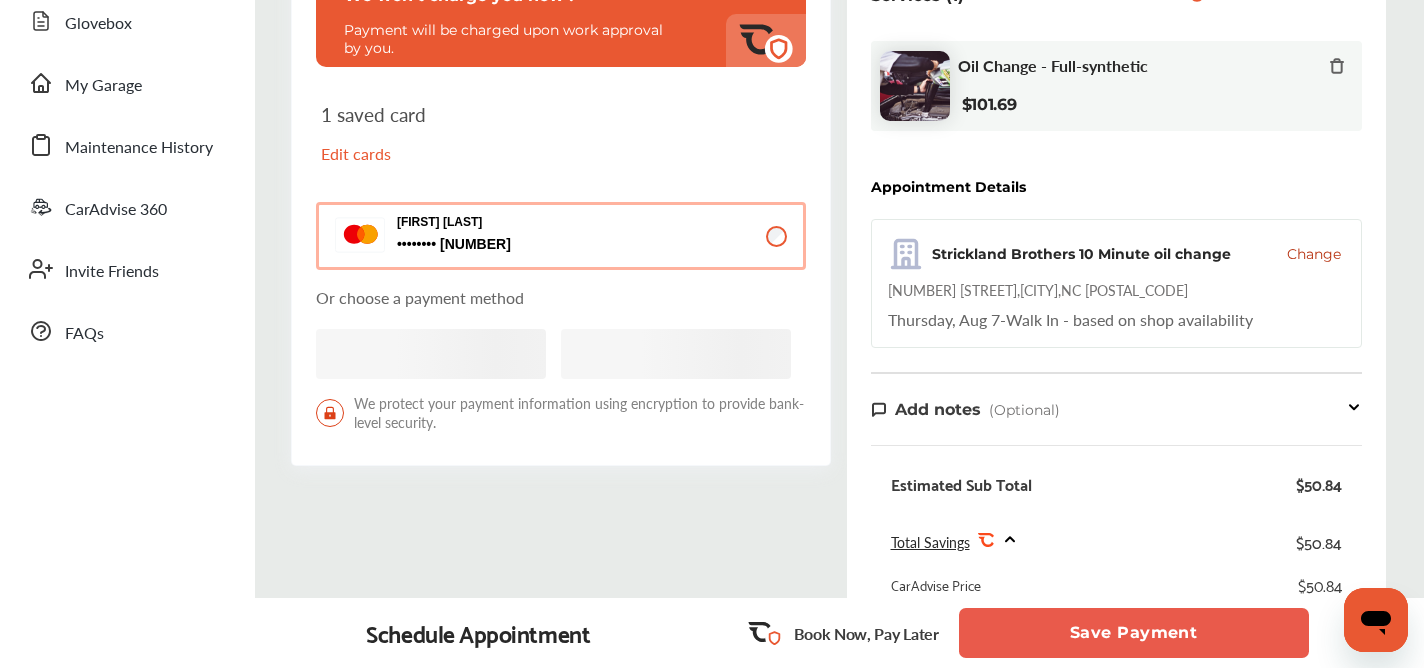 scroll, scrollTop: 938, scrollLeft: 0, axis: vertical 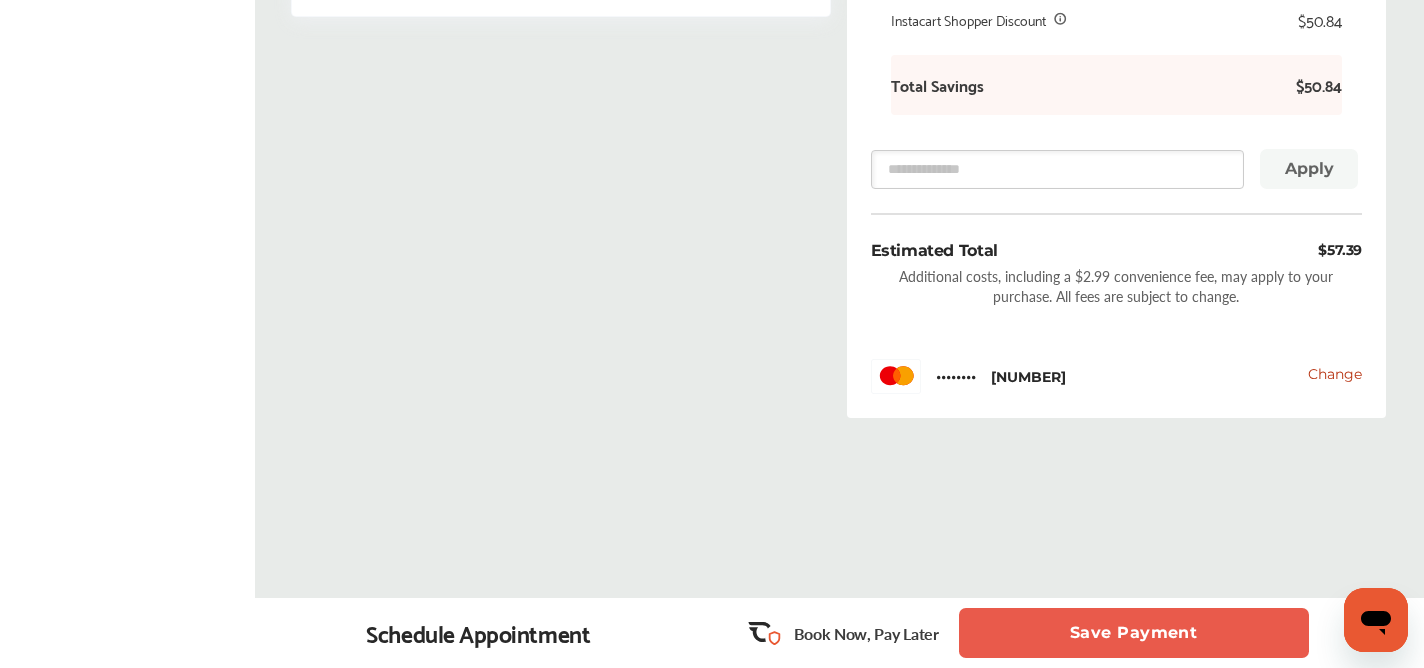 click on "Save Payment" at bounding box center [1134, 633] 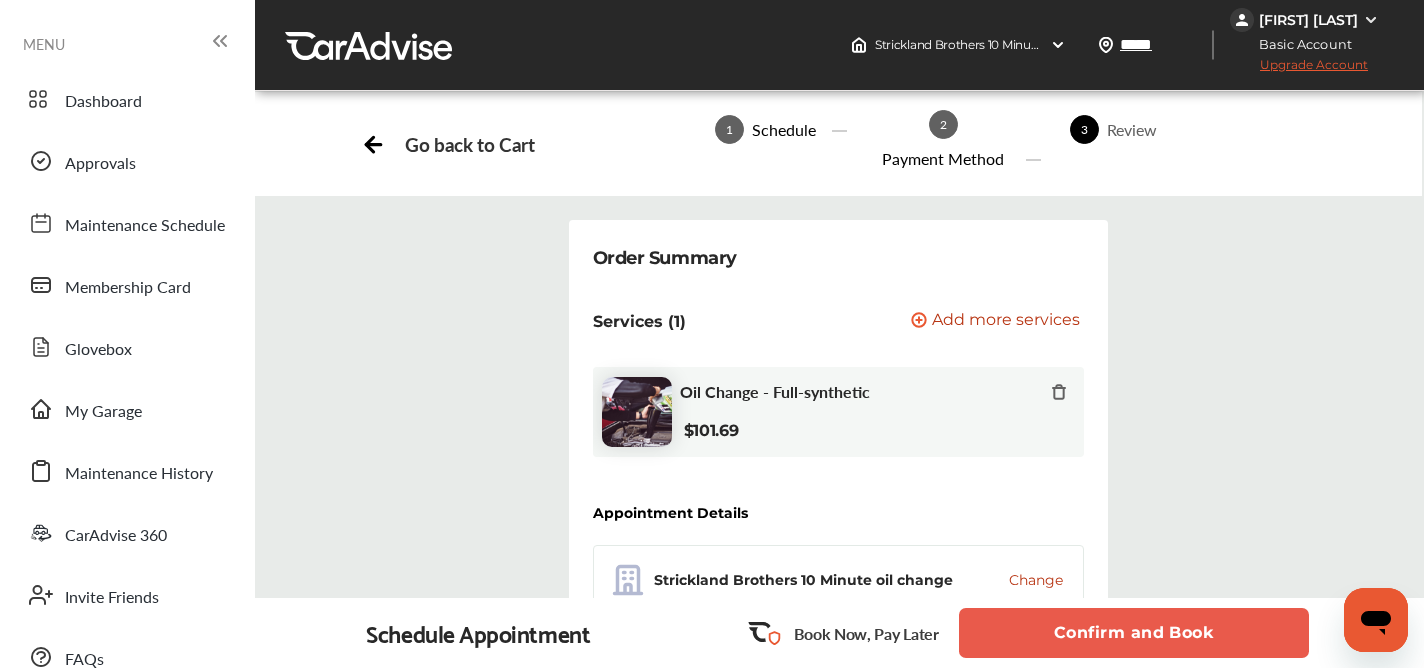 scroll, scrollTop: 1096, scrollLeft: 0, axis: vertical 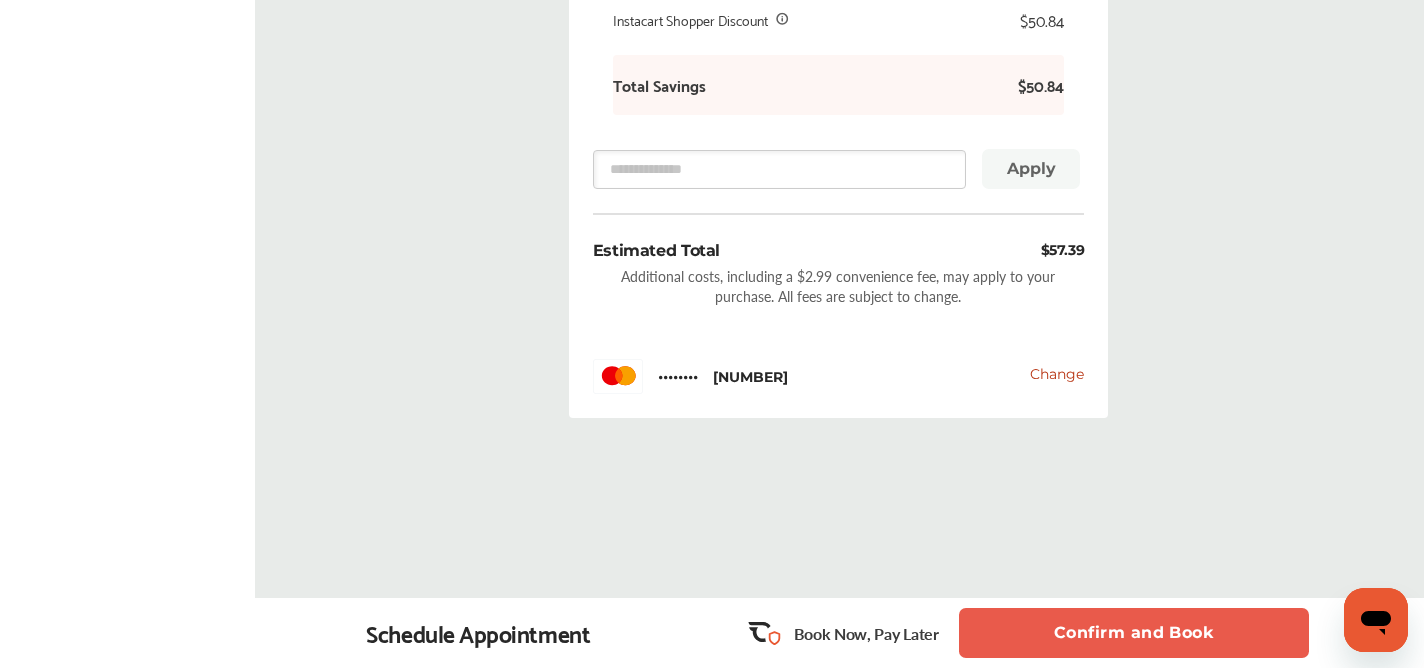 click on "Confirm and Book" at bounding box center [1134, 633] 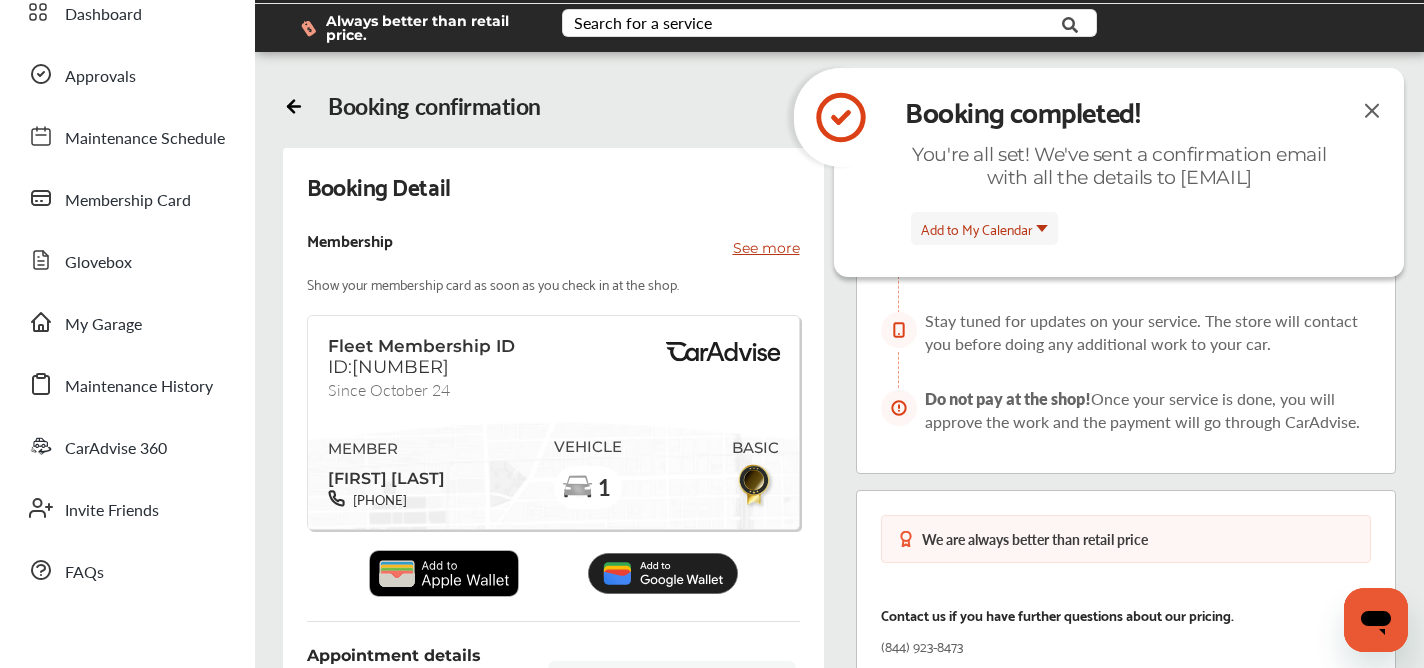 scroll, scrollTop: 0, scrollLeft: 0, axis: both 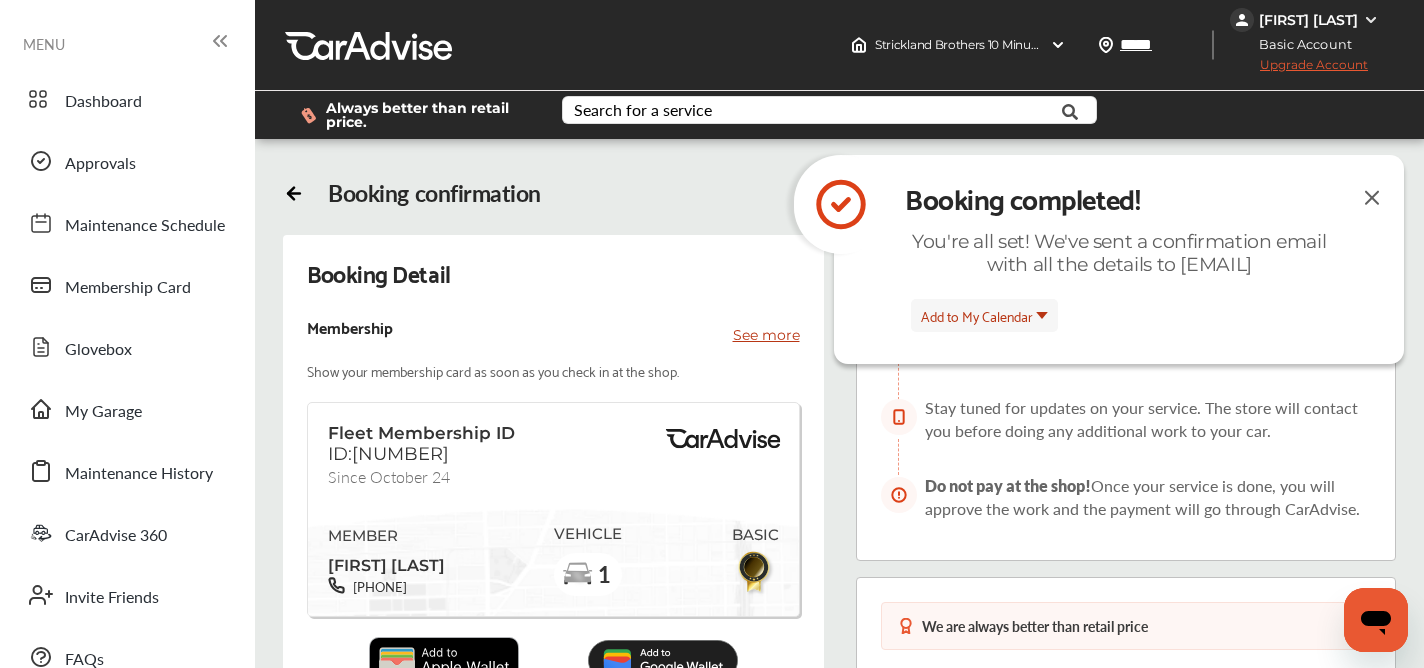 click at bounding box center (1372, 197) 